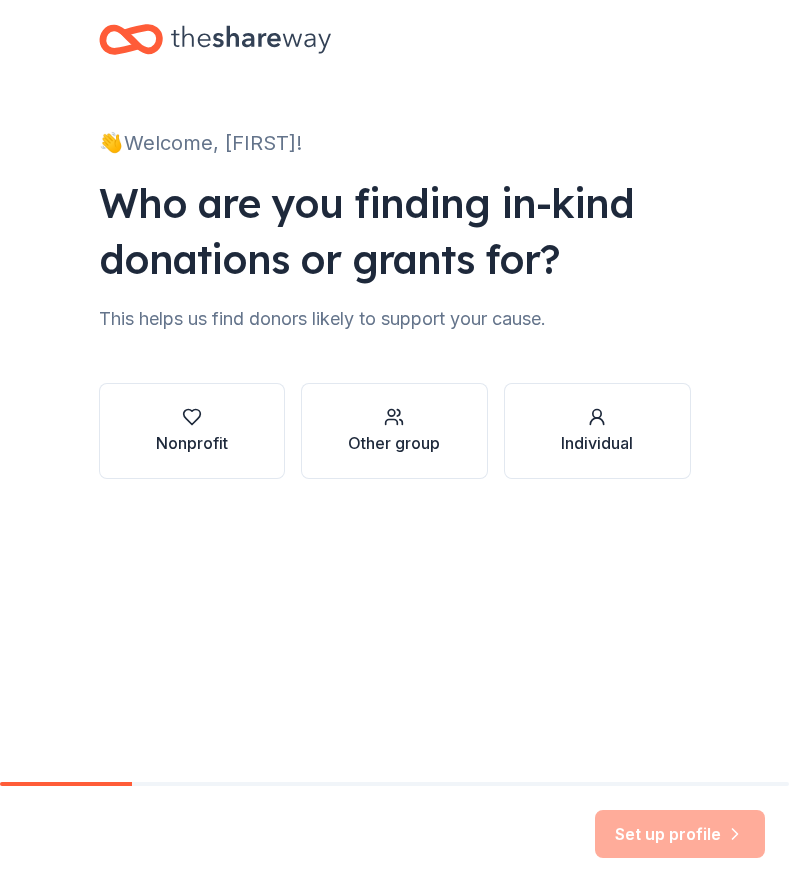 scroll, scrollTop: 0, scrollLeft: 0, axis: both 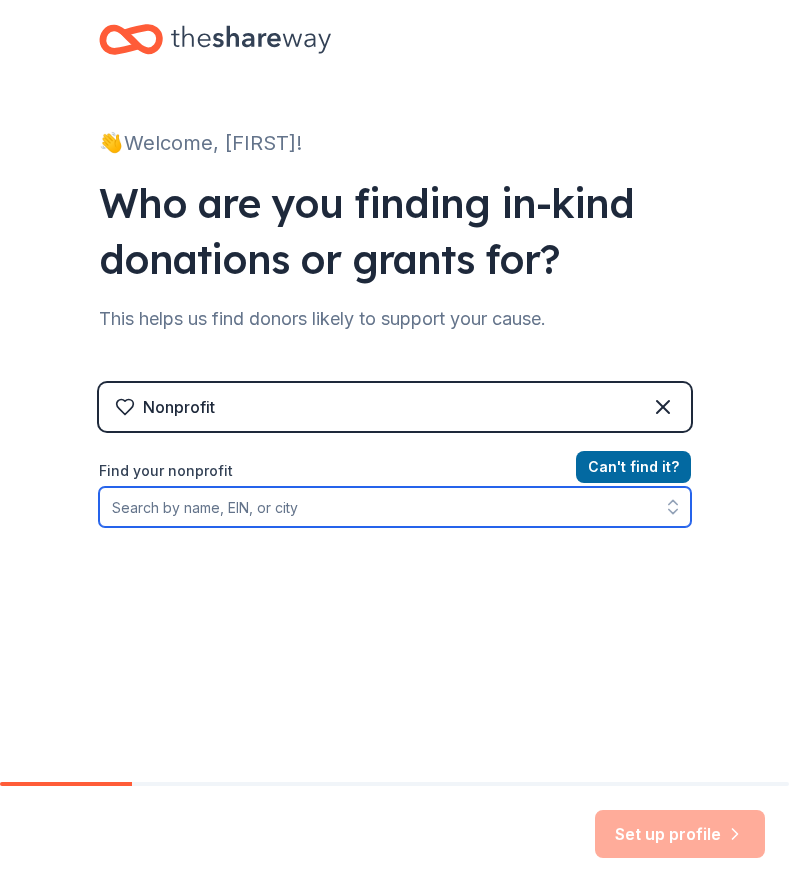click on "Find your nonprofit" at bounding box center (395, 507) 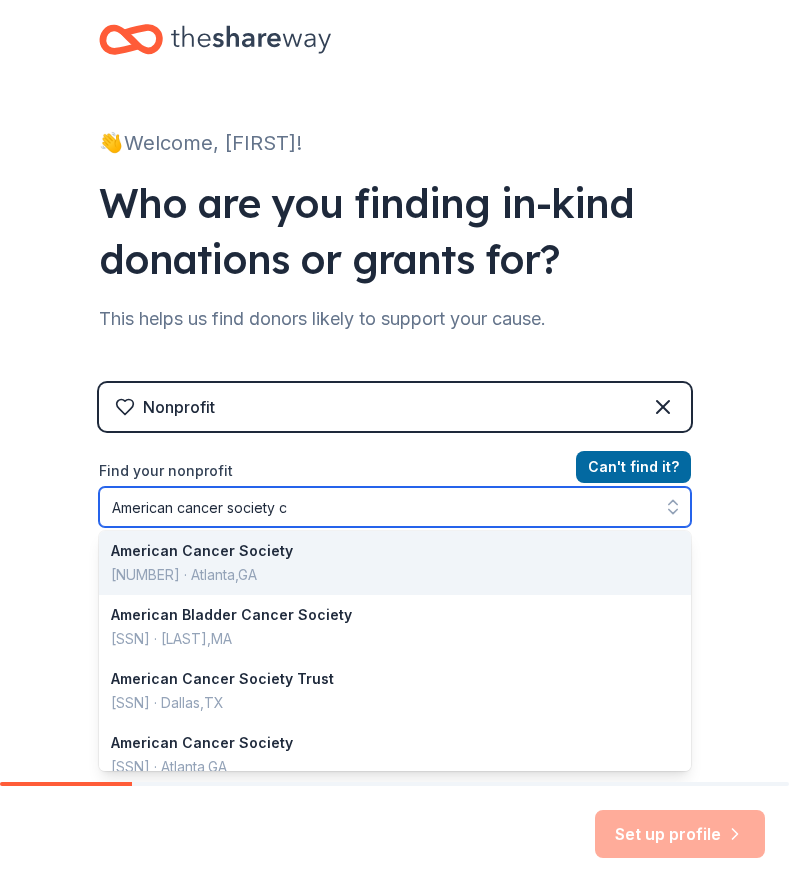 scroll, scrollTop: 0, scrollLeft: 0, axis: both 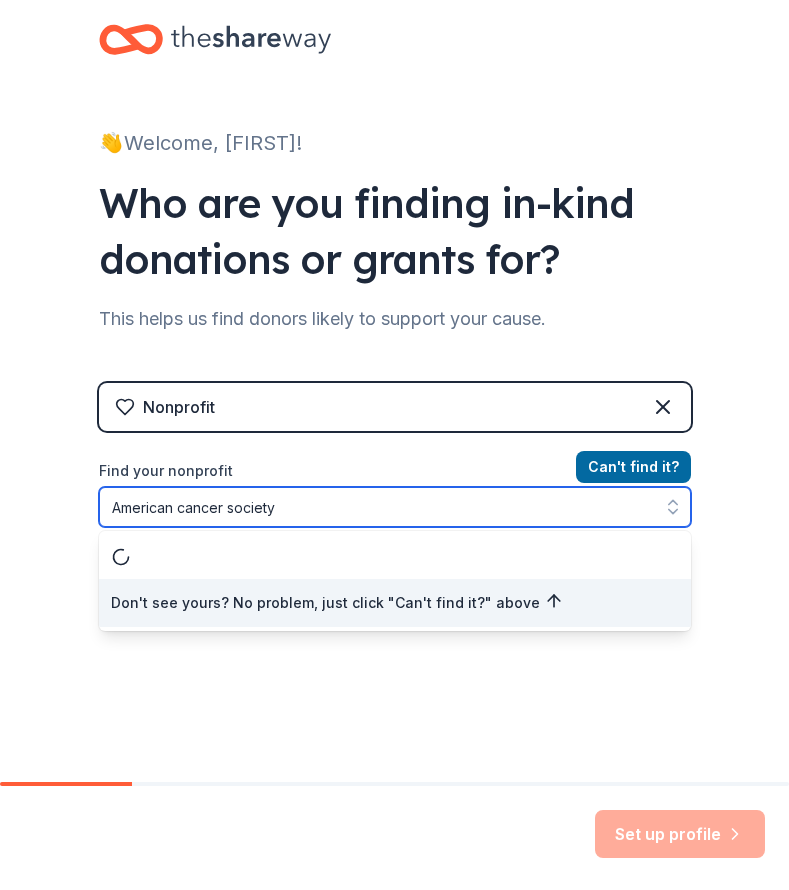 type on "American cancer society" 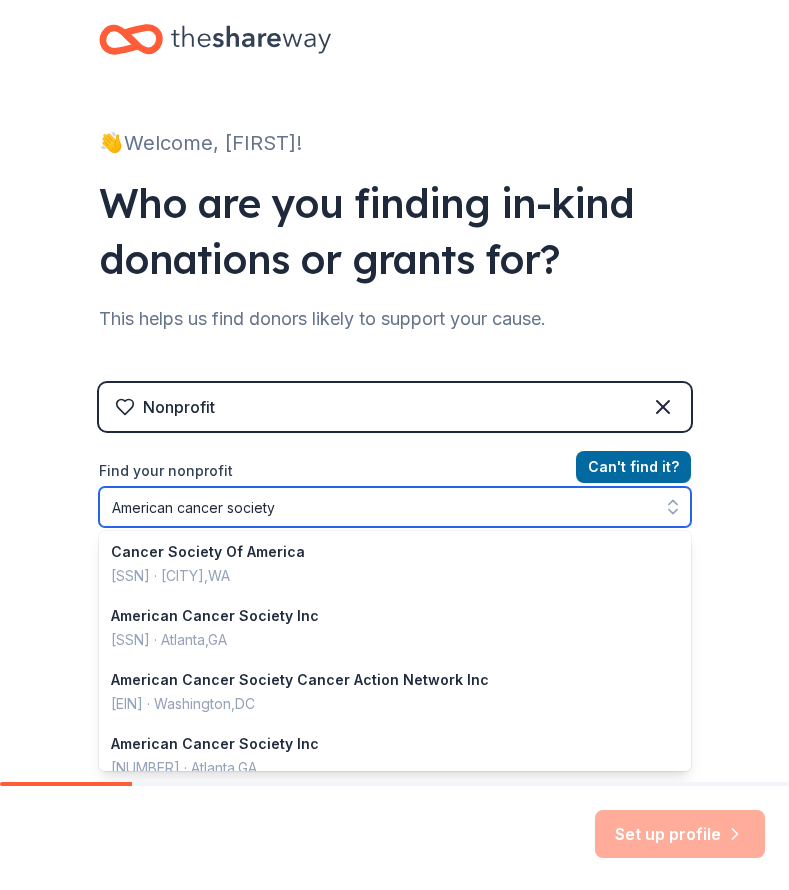 scroll, scrollTop: 309, scrollLeft: 0, axis: vertical 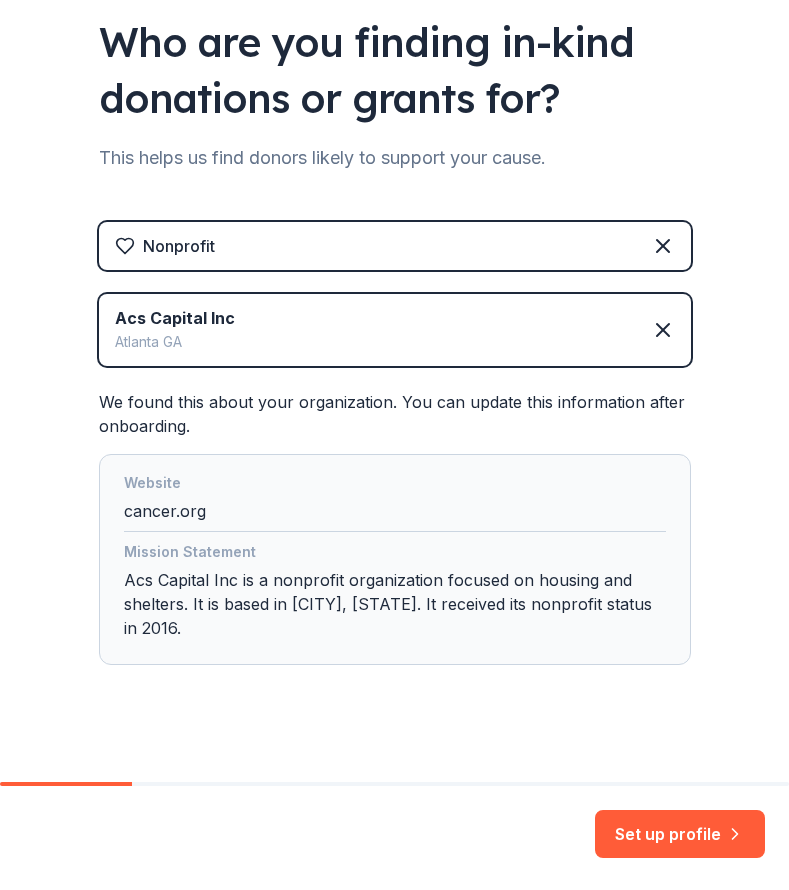 click on "👋  Welcome, Tara! Who are you finding in-kind donations or grants for? This helps us find donors likely to support your cause. Nonprofit Acs Capital Inc Atlanta   GA We found this about your organization. You can update this information after onboarding. Website cancer.org Mission Statement Acs Capital Inc is a nonprofit organization focused on housing and shelters. It is based in Atlanta, GA. It received its nonprofit status in 2016." at bounding box center (395, 320) 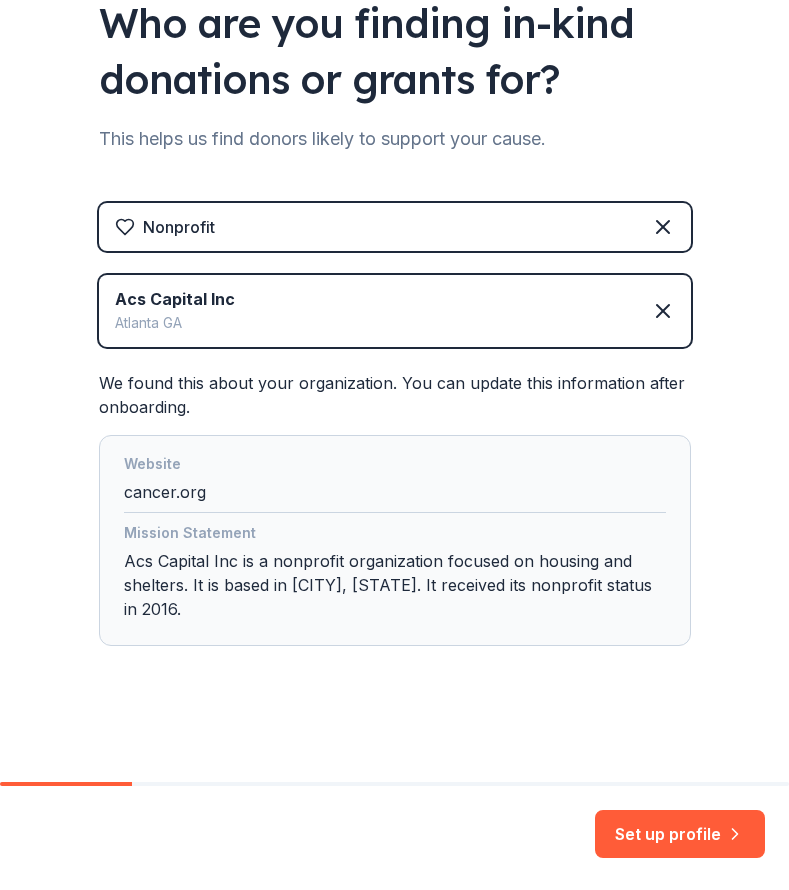 scroll, scrollTop: 180, scrollLeft: 0, axis: vertical 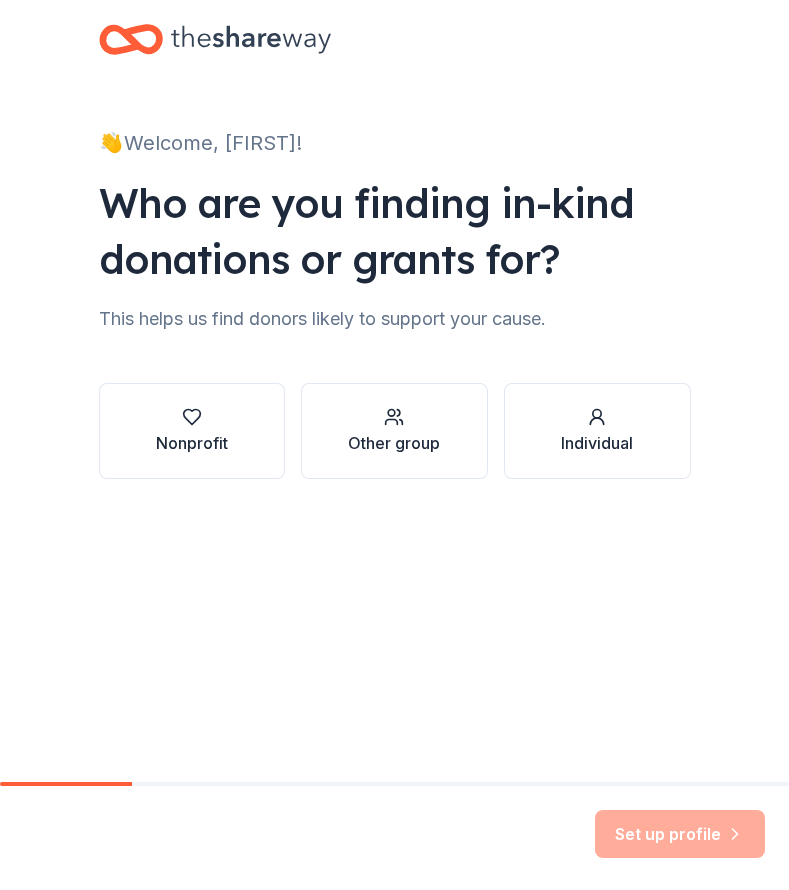 click on "Nonprofit" at bounding box center [192, 443] 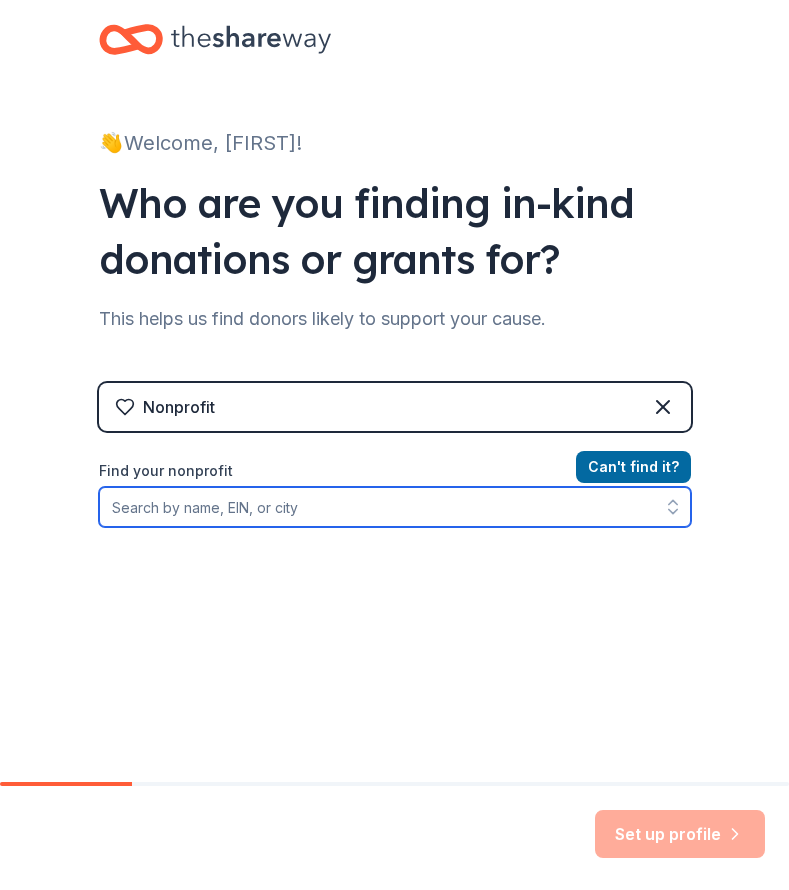 click on "Find your nonprofit" at bounding box center (395, 507) 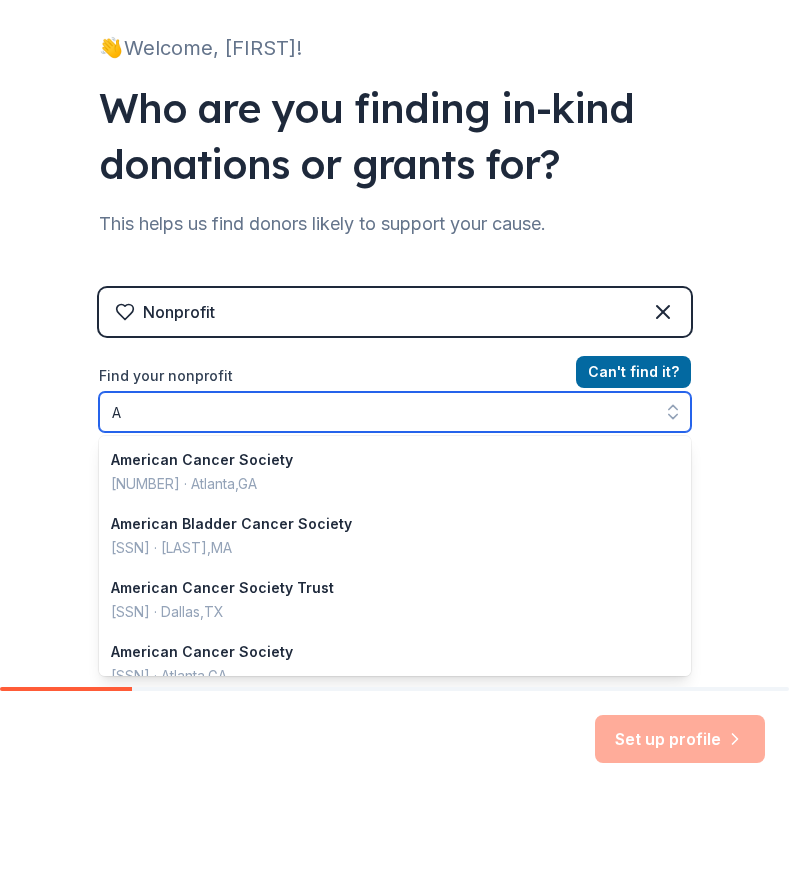 scroll, scrollTop: 1412, scrollLeft: 0, axis: vertical 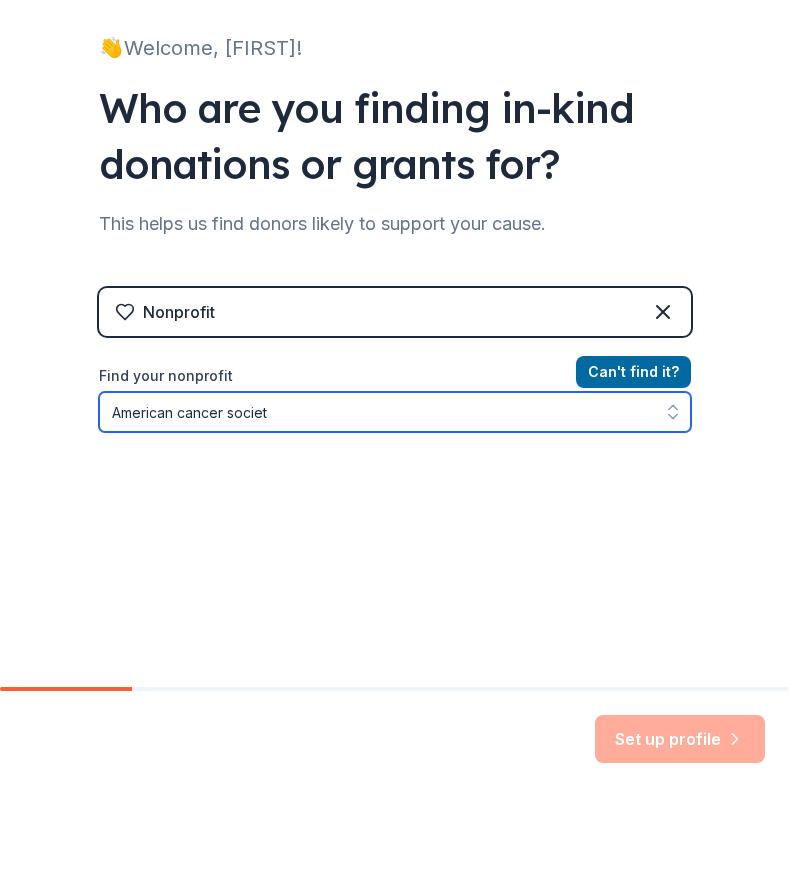 type on "American cancer society" 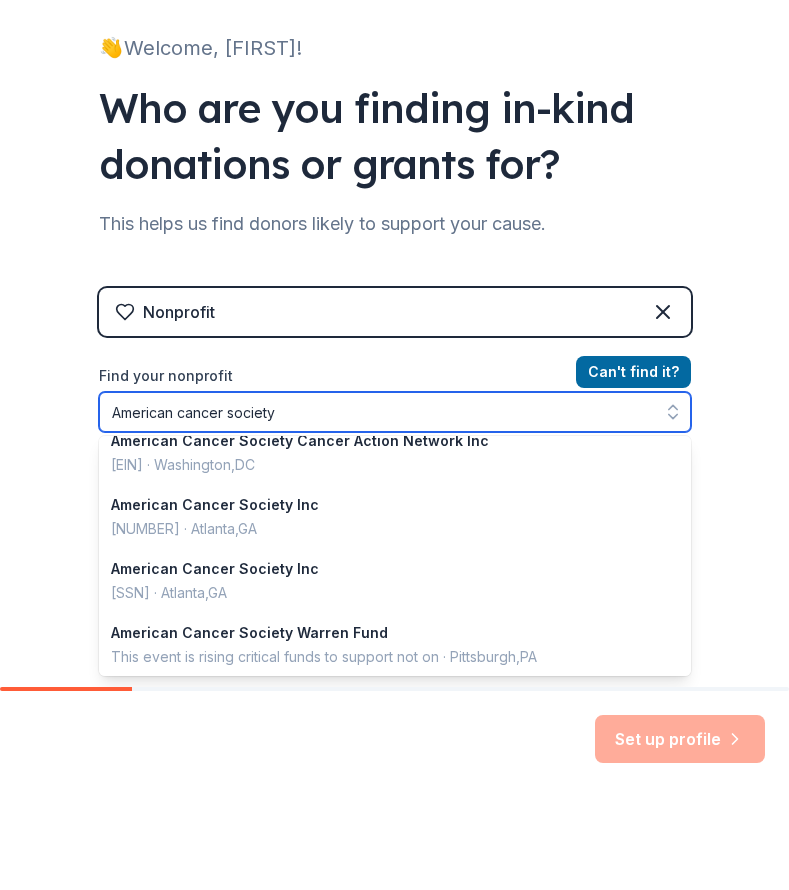 scroll, scrollTop: 469, scrollLeft: 0, axis: vertical 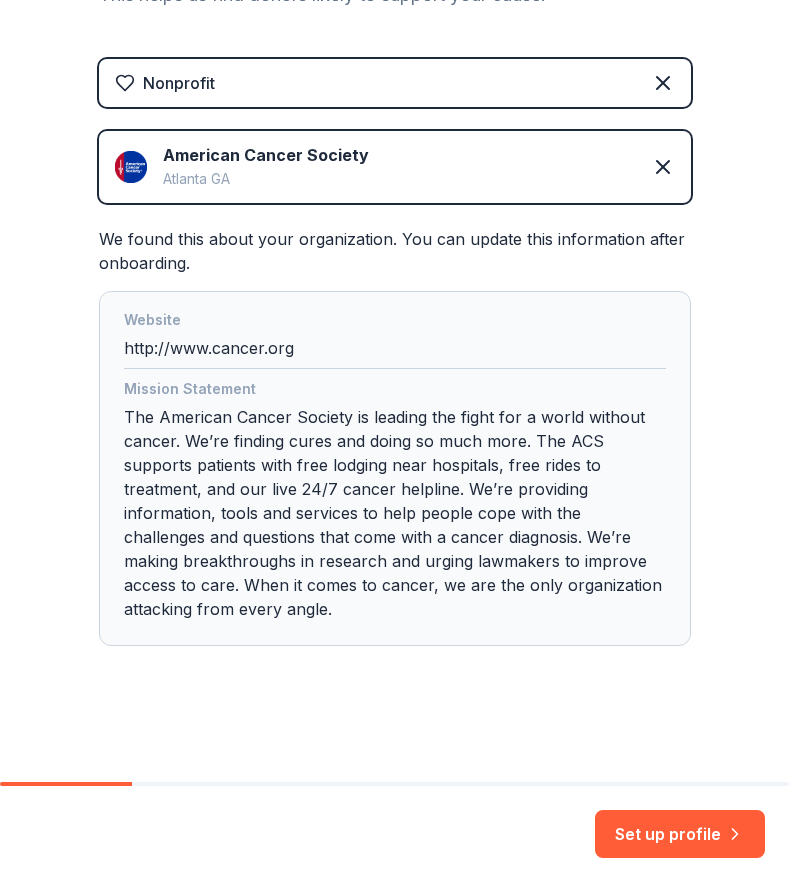 click on "Set up profile" at bounding box center [680, 834] 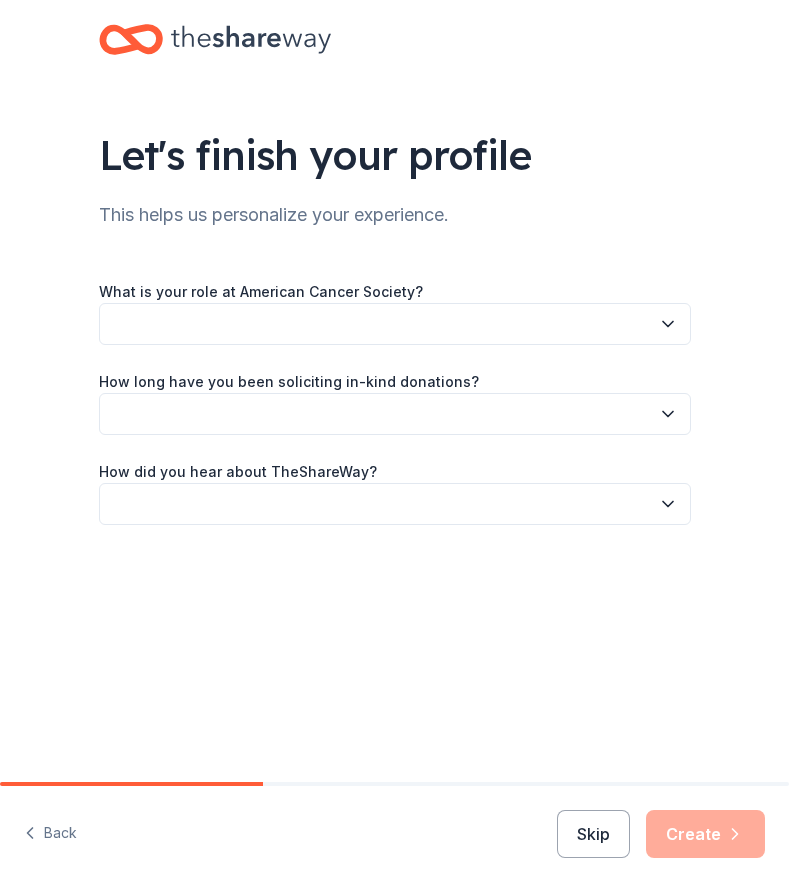 click on "Let's finish your profile This helps us personalize your experience. What is your role at American Cancer Society? How long have you been soliciting in-kind donations? How did you hear about TheShareWay?" at bounding box center [394, 391] 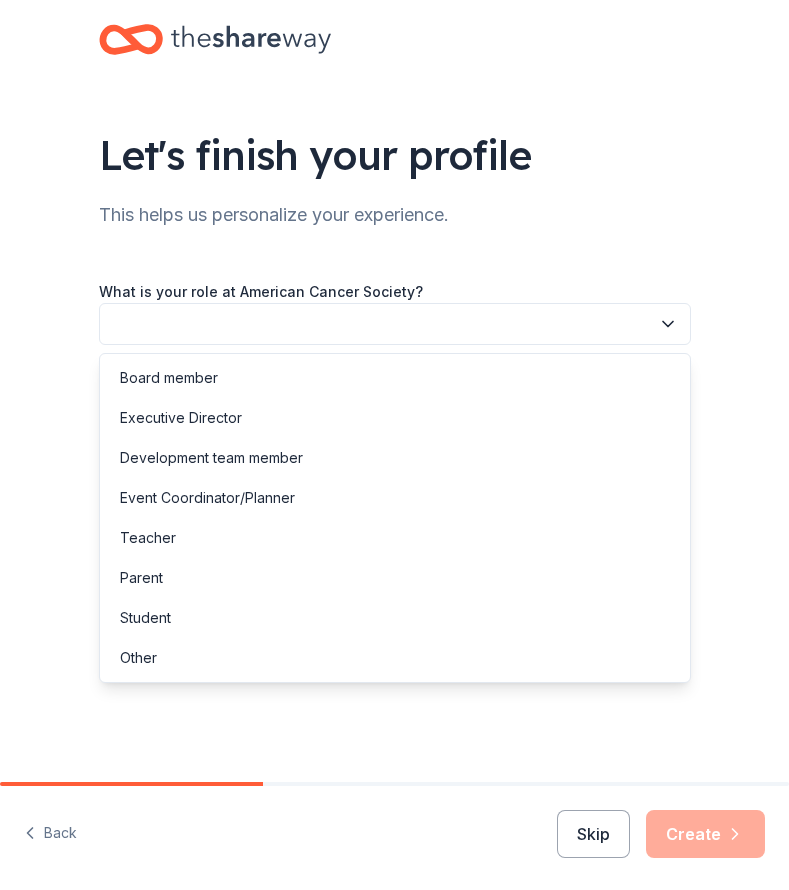click on "Development team member" at bounding box center (395, 458) 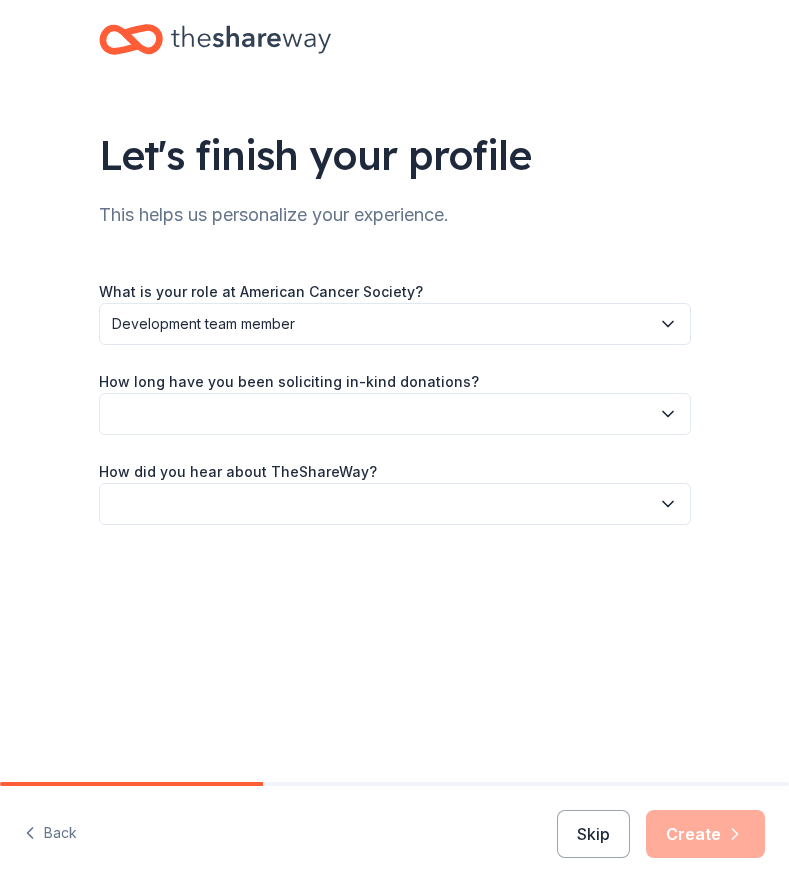 click at bounding box center [395, 414] 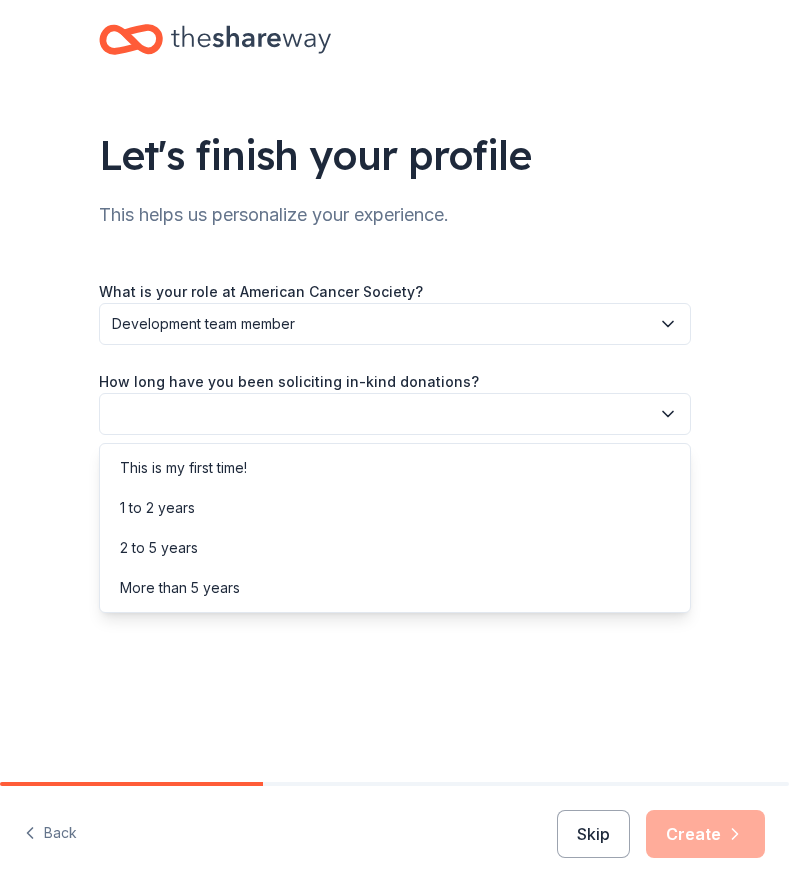 click on "2 to 5 years" at bounding box center (159, 548) 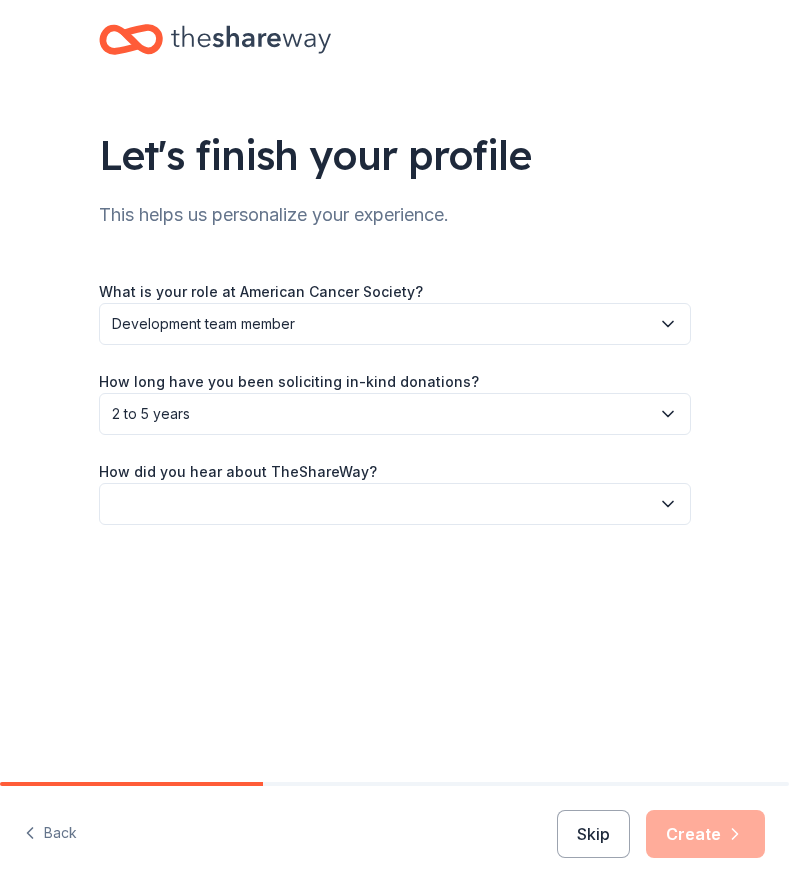 click on "Let's finish your profile This helps us personalize your experience. What is your role at American Cancer Society? Development team member How long have you been soliciting in-kind donations? 2 to 5 years How did you hear about TheShareWay?" at bounding box center [394, 391] 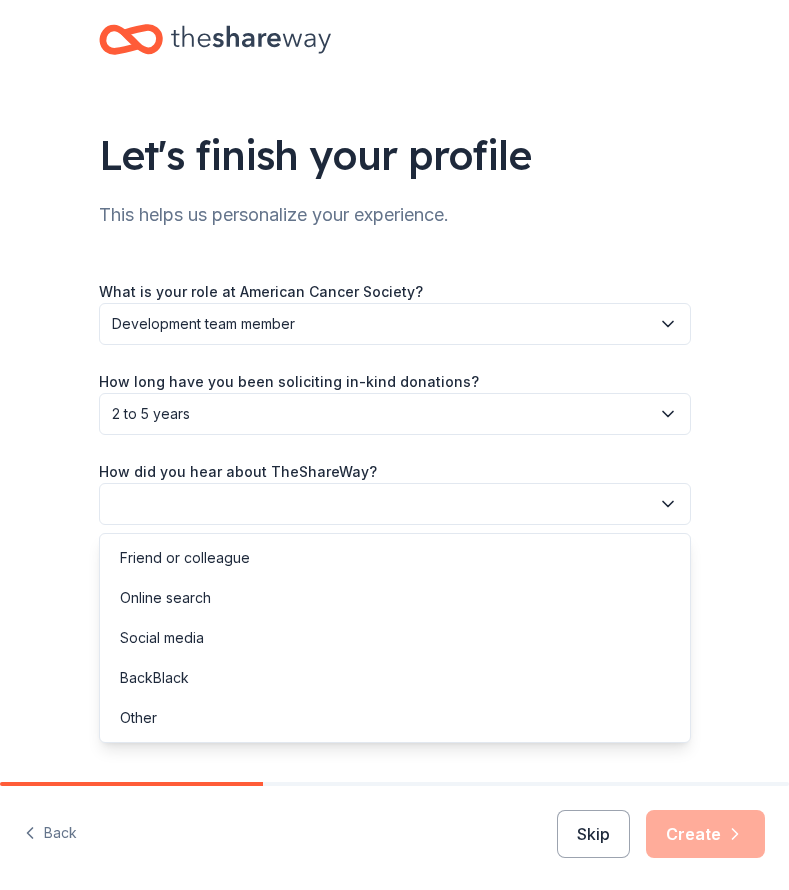 click on "Online search" at bounding box center [165, 598] 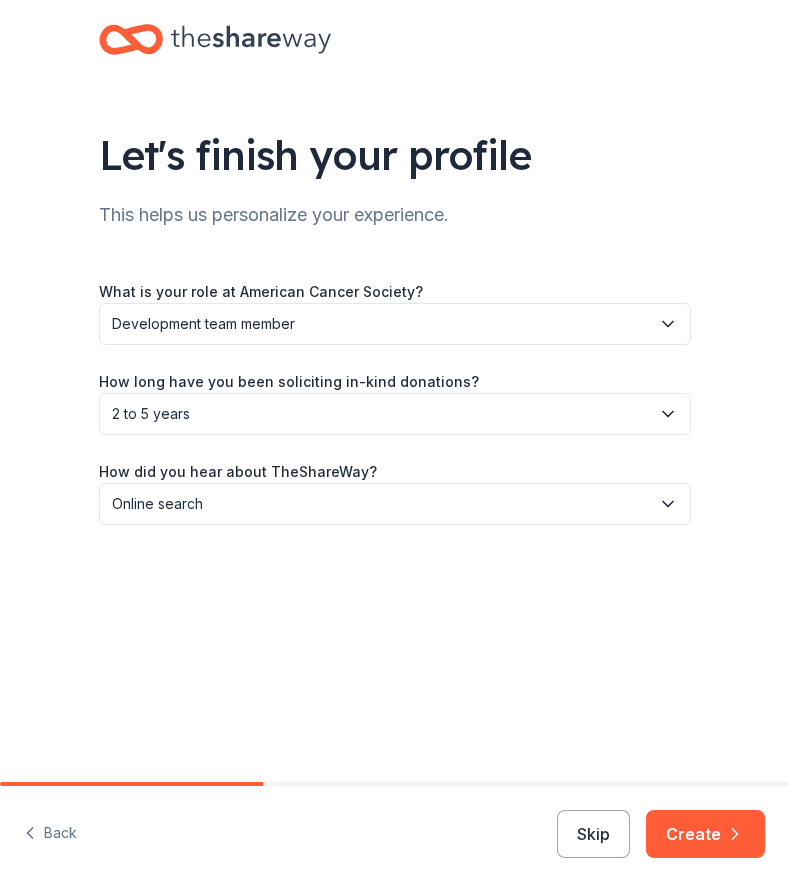click on "Create" at bounding box center (705, 834) 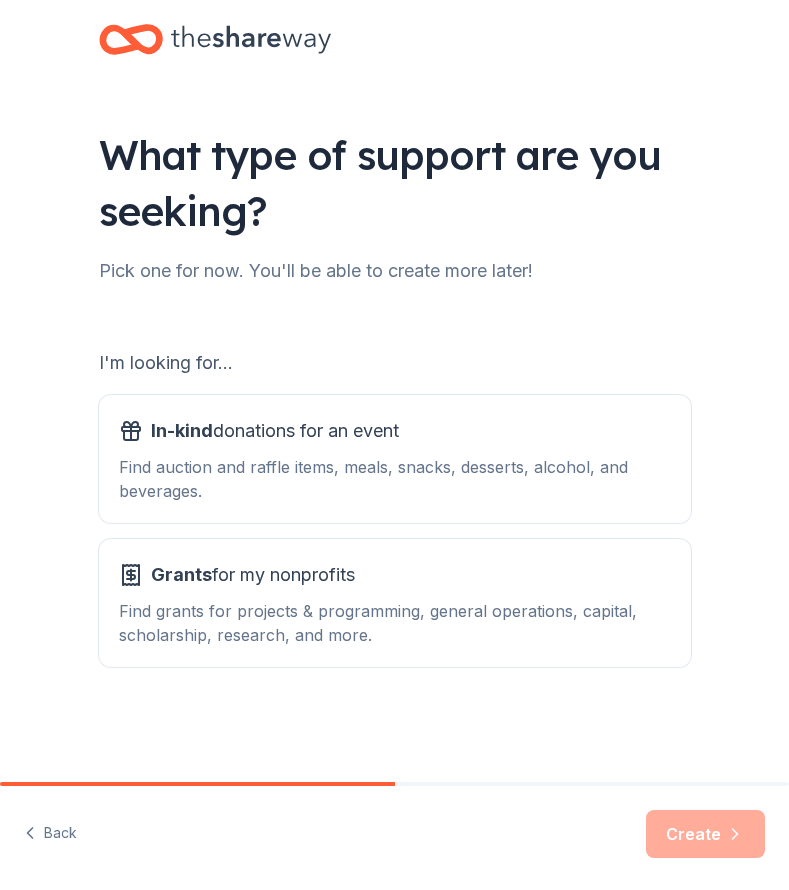 click on "In-kind  donations for an event Find auction and raffle items, meals, snacks, desserts, alcohol, and beverages." at bounding box center (395, 459) 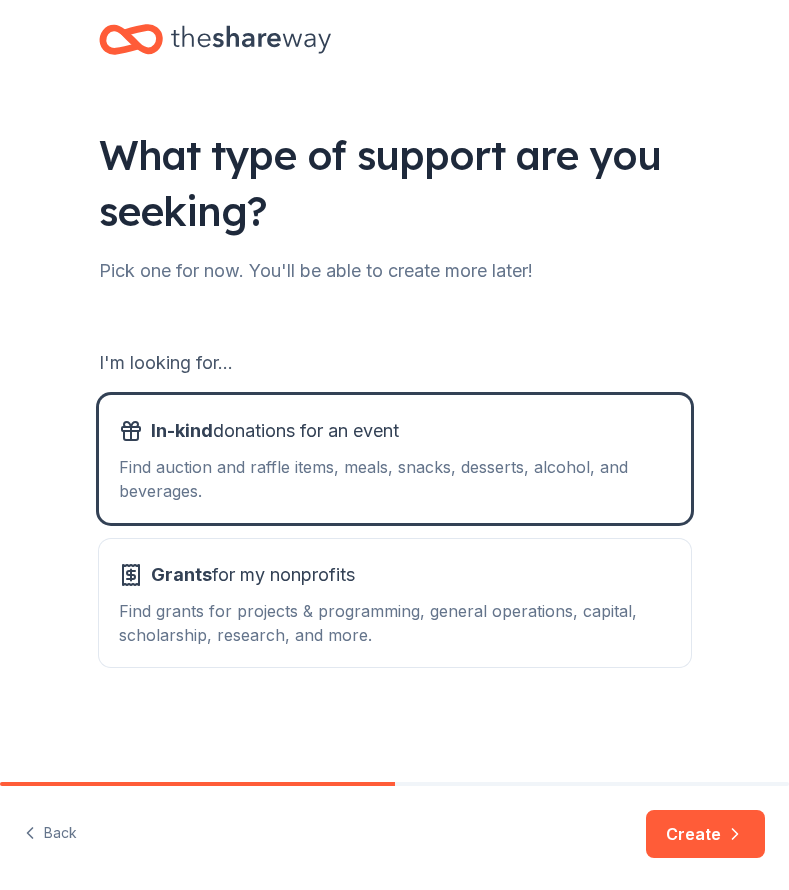 click on "Create" at bounding box center (705, 834) 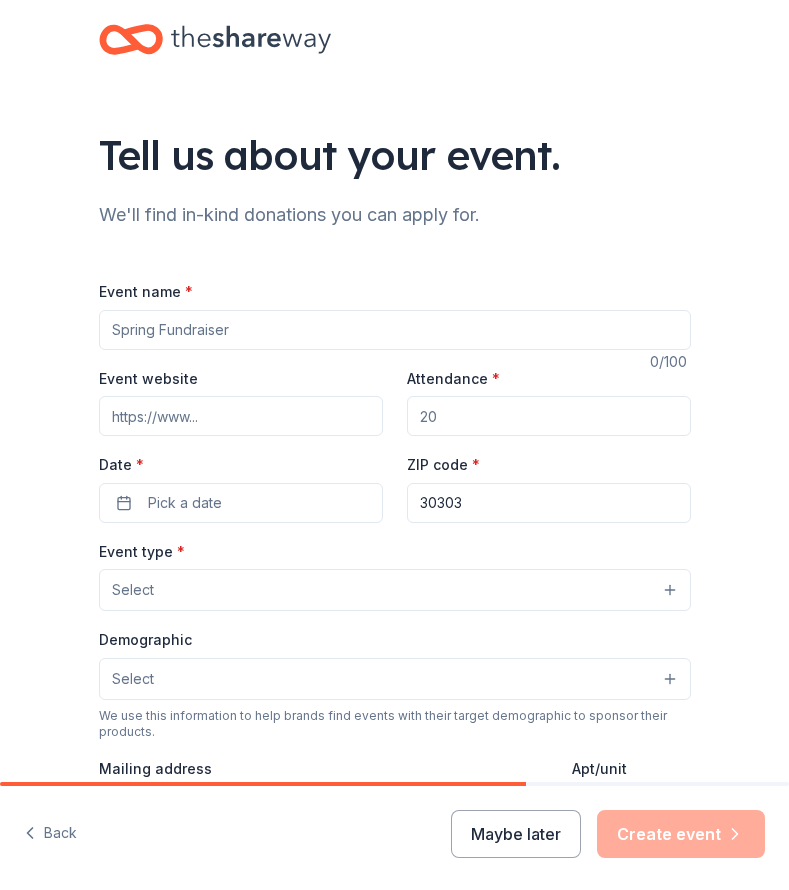 scroll, scrollTop: 0, scrollLeft: 0, axis: both 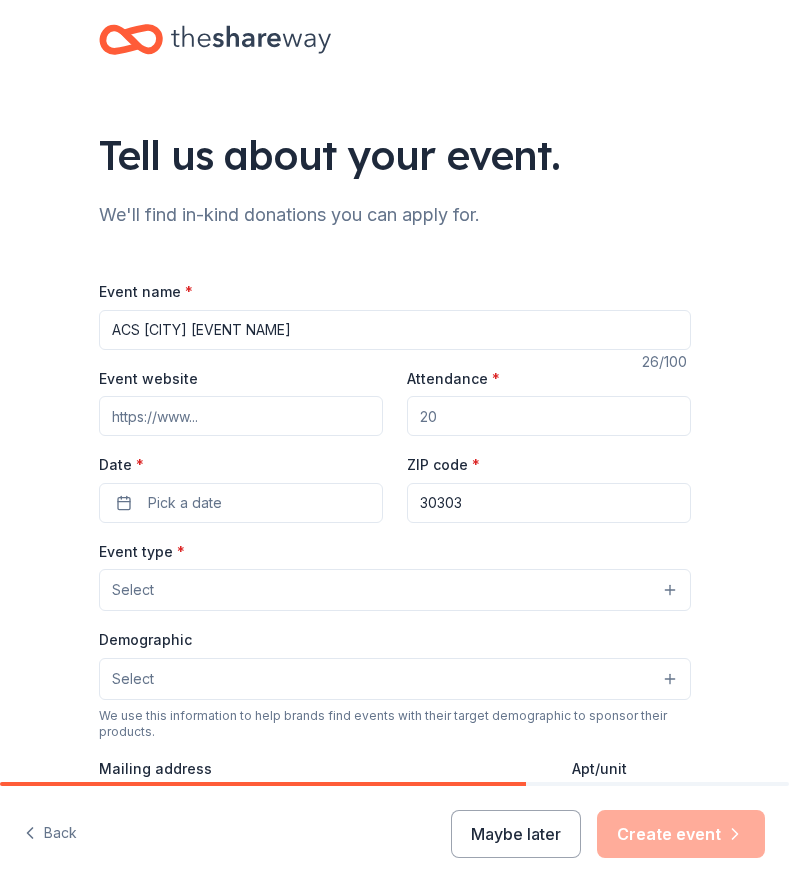 type on "ACS San Diego Golf Classic" 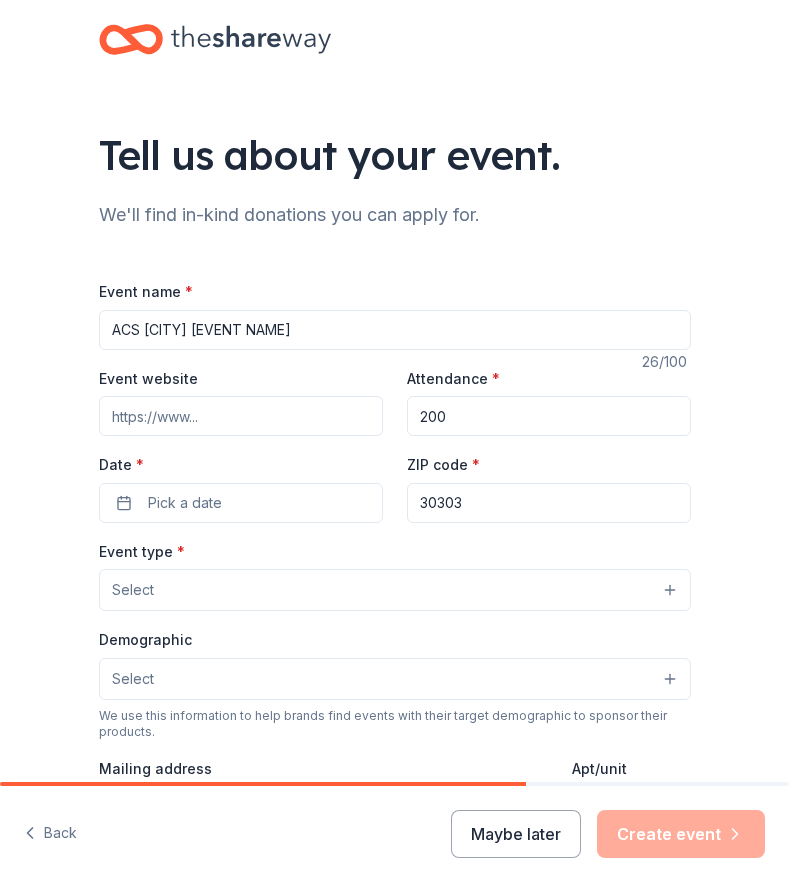 type on "200" 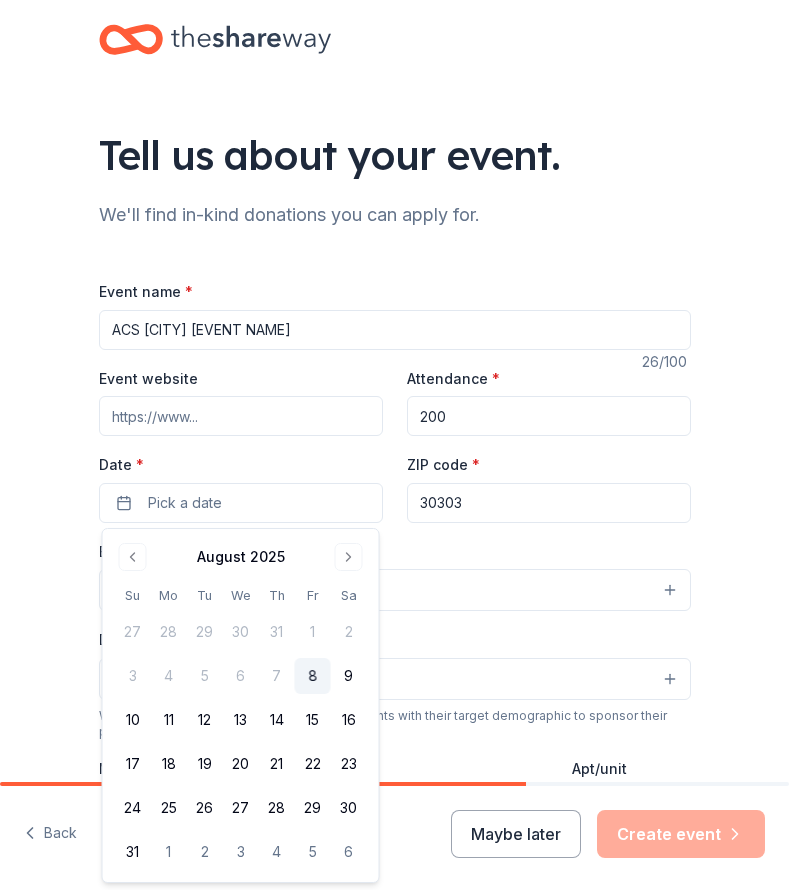 click on "18" at bounding box center (169, 764) 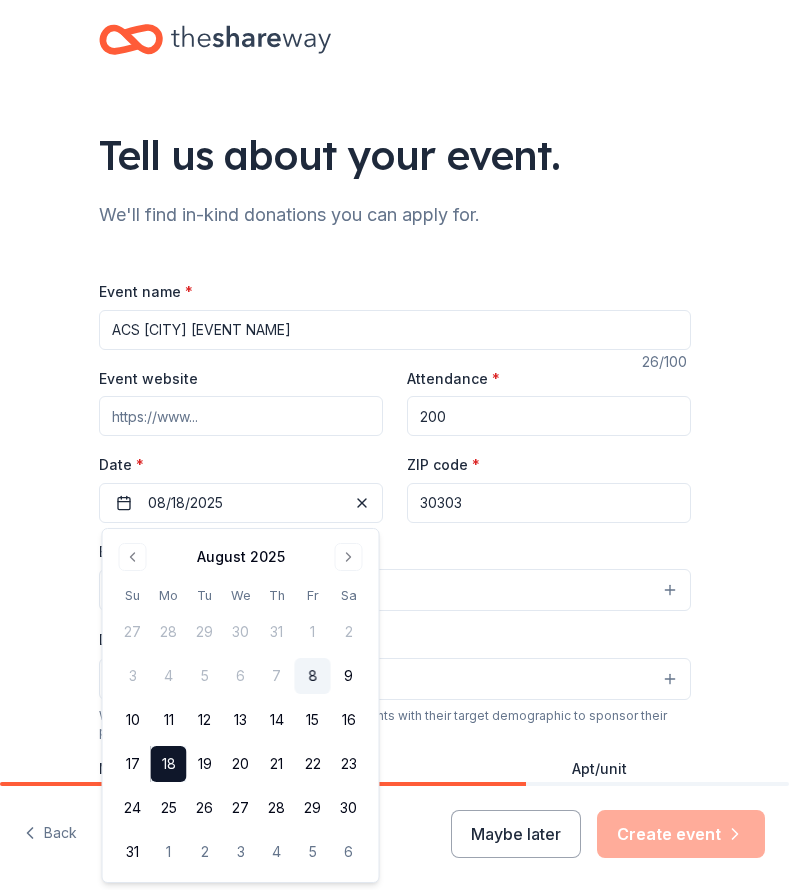 click on "18" at bounding box center (169, 764) 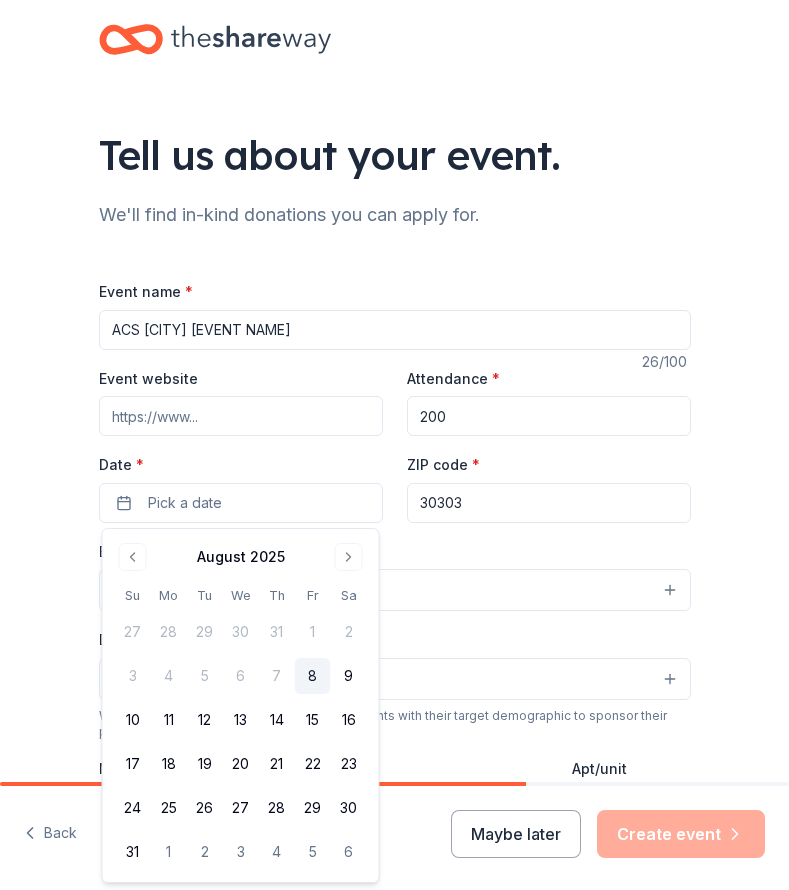 click on "18" at bounding box center [169, 764] 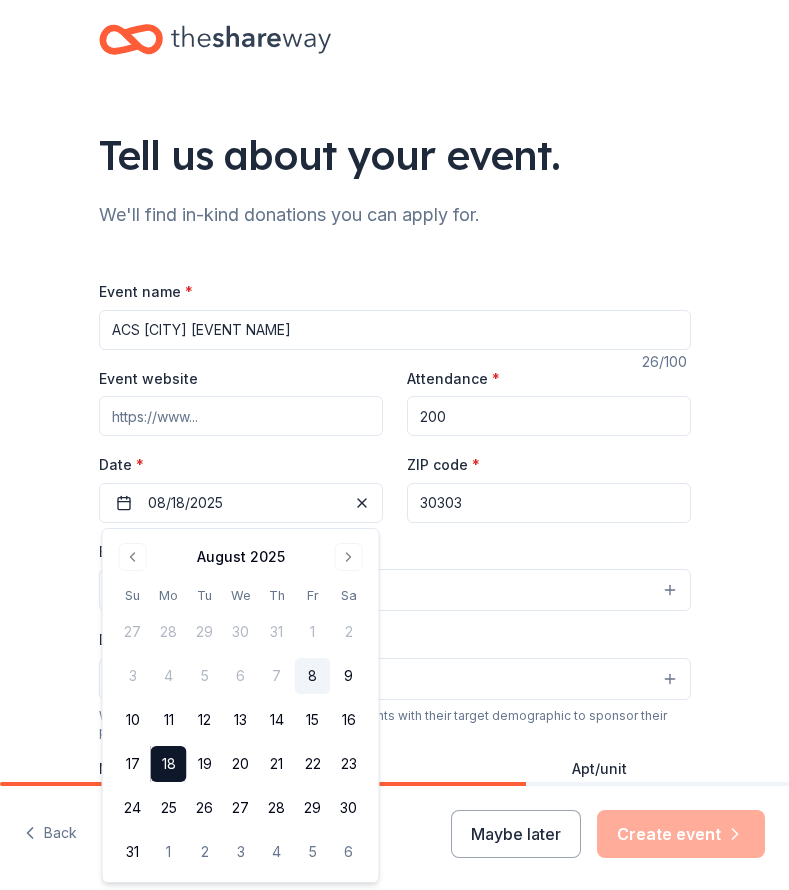 click on "Tell us about your event. We'll find in-kind donations you can apply for. Event name * ACS San Diego Golf Classic 26 /100 Event website Attendance * 200 Date * 08/18/2025 ZIP code * 30303 Event type * Select Demographic Select We use this information to help brands find events with their target demographic to sponsor their products. Mailing address Apt/unit Description What are you looking for? * Auction & raffle Meals Snacks Desserts Alcohol Beverages Send me reminders Email me reminders of donor application deadlines Recurring event" at bounding box center [394, 649] 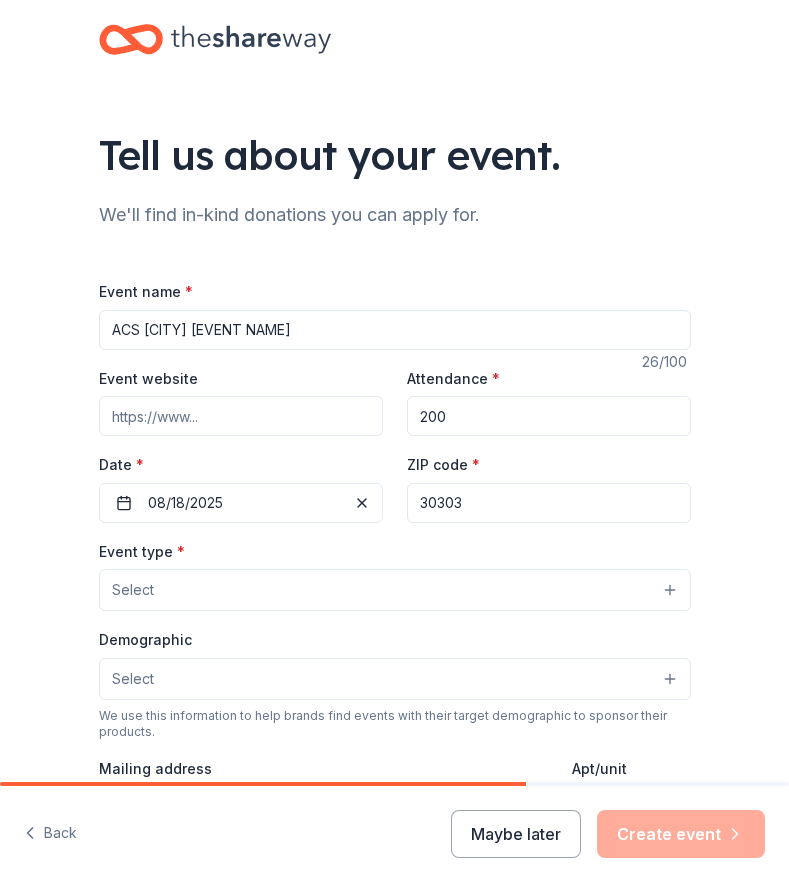 click on "Select" at bounding box center (395, 590) 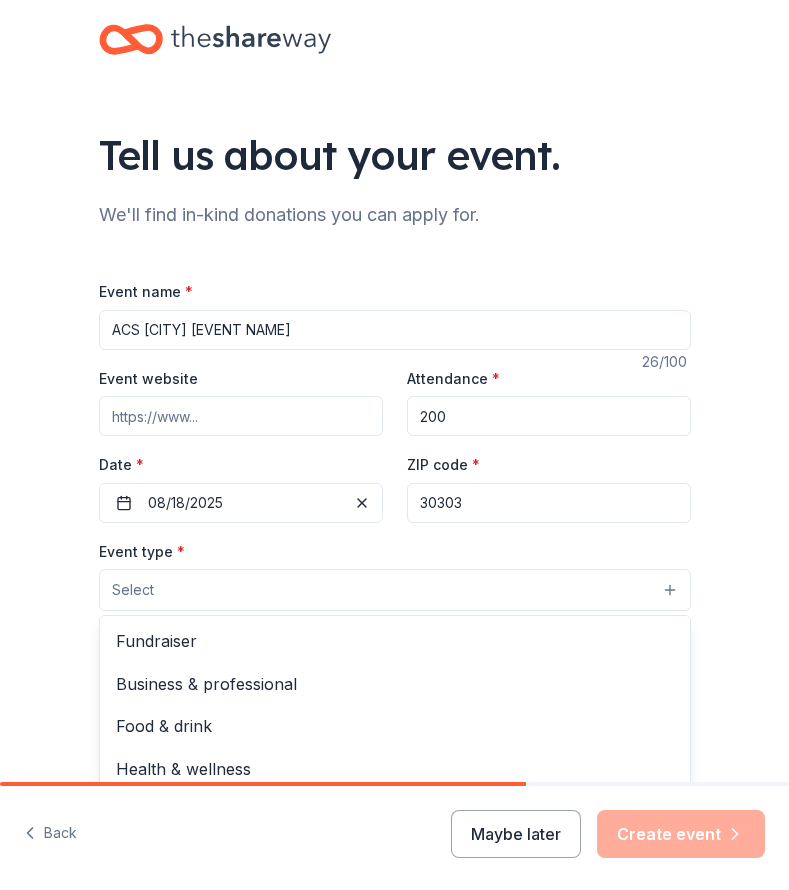 scroll, scrollTop: 0, scrollLeft: 0, axis: both 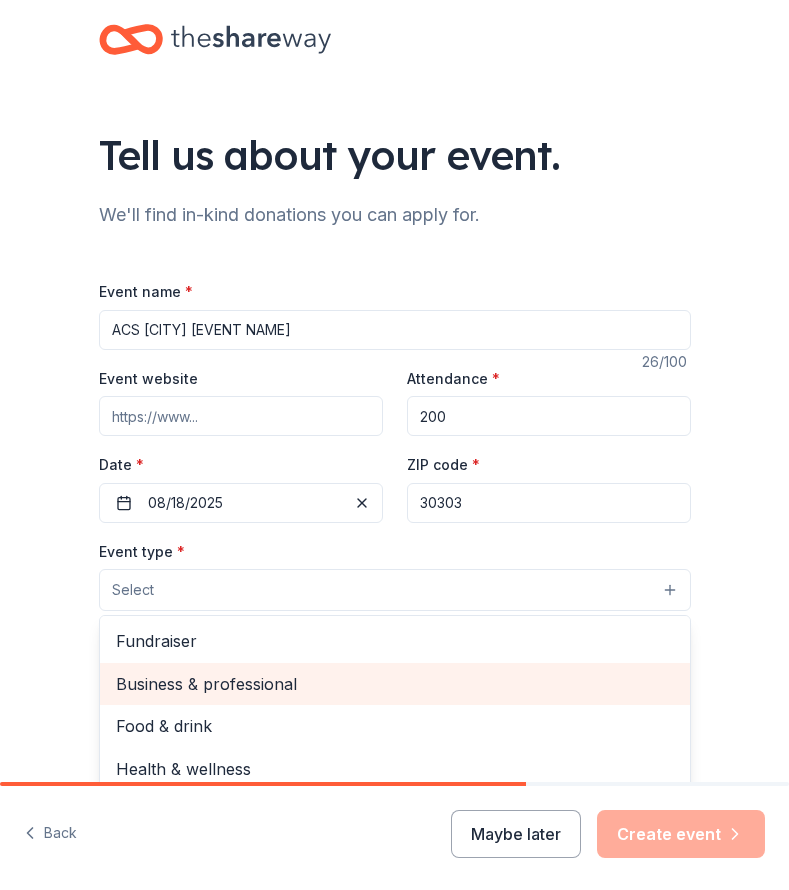 click on "Business & professional" at bounding box center (395, 684) 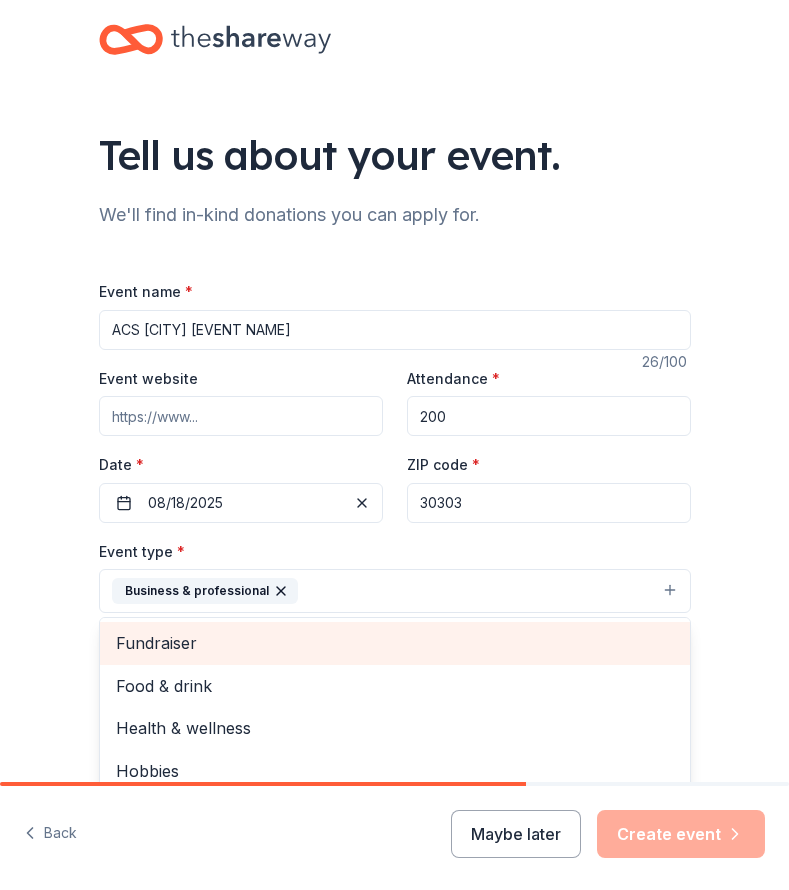 click on "Fundraiser" at bounding box center (395, 643) 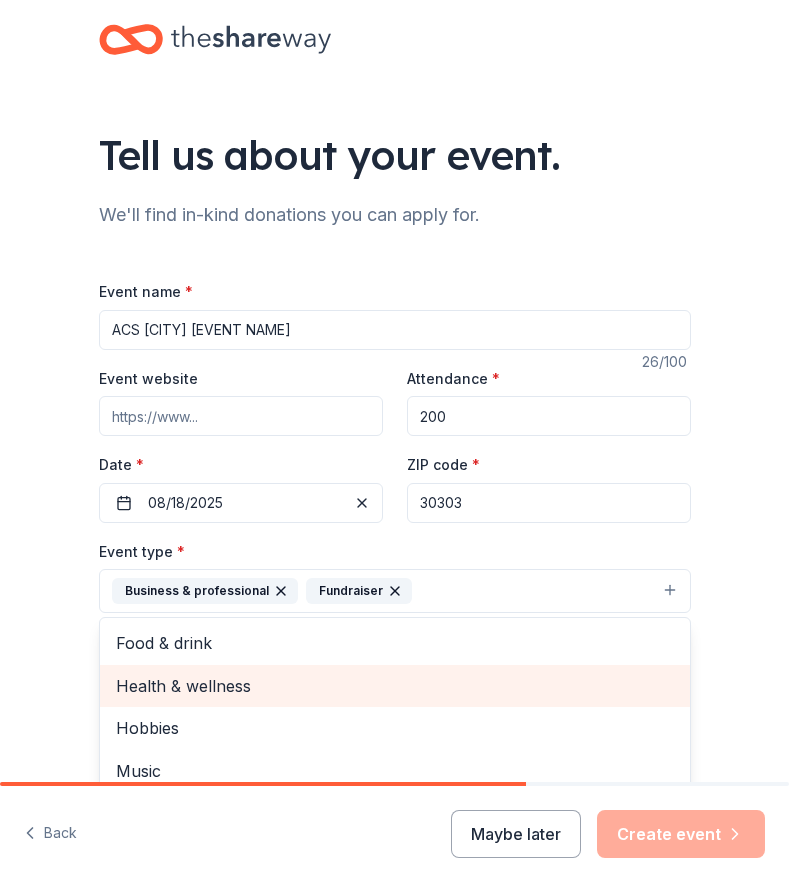 click on "Health & wellness" at bounding box center [395, 686] 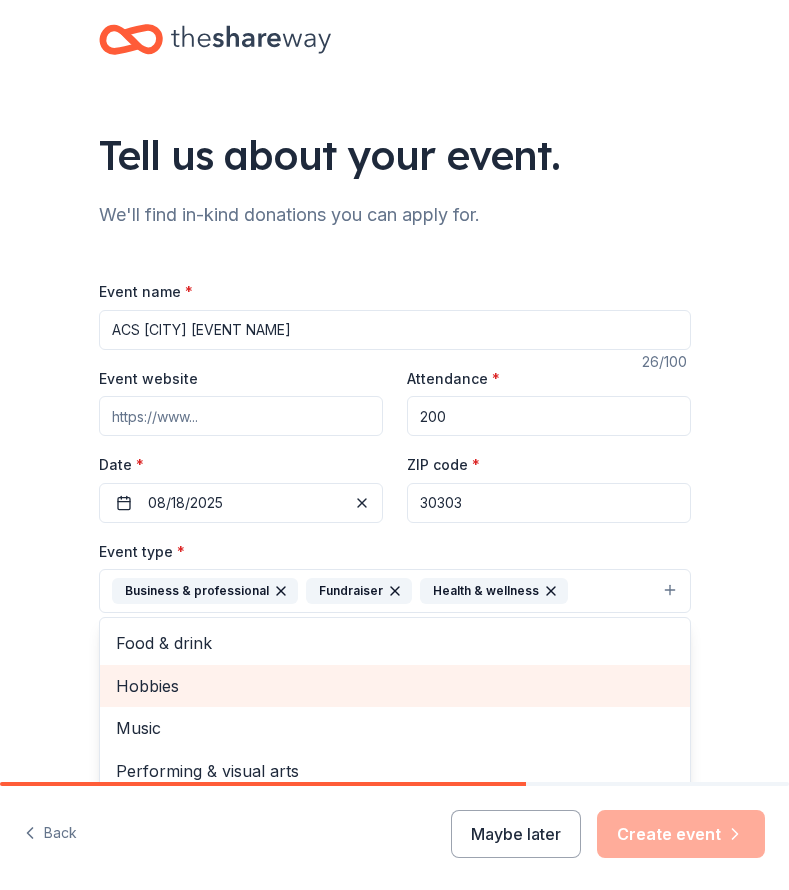 click on "Hobbies" at bounding box center [395, 686] 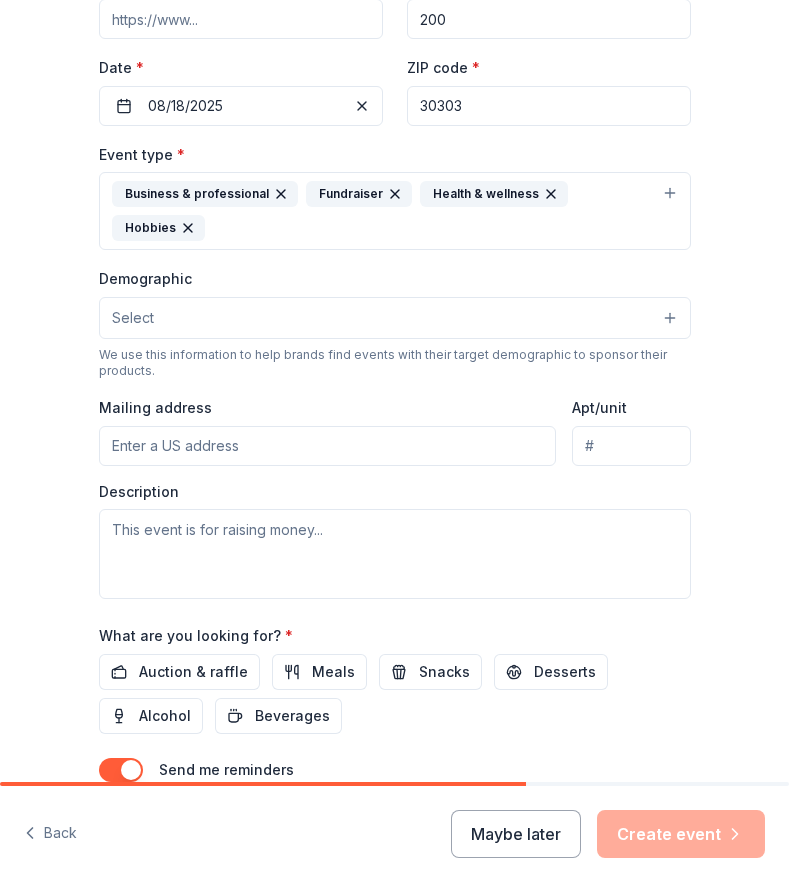 scroll, scrollTop: 398, scrollLeft: 0, axis: vertical 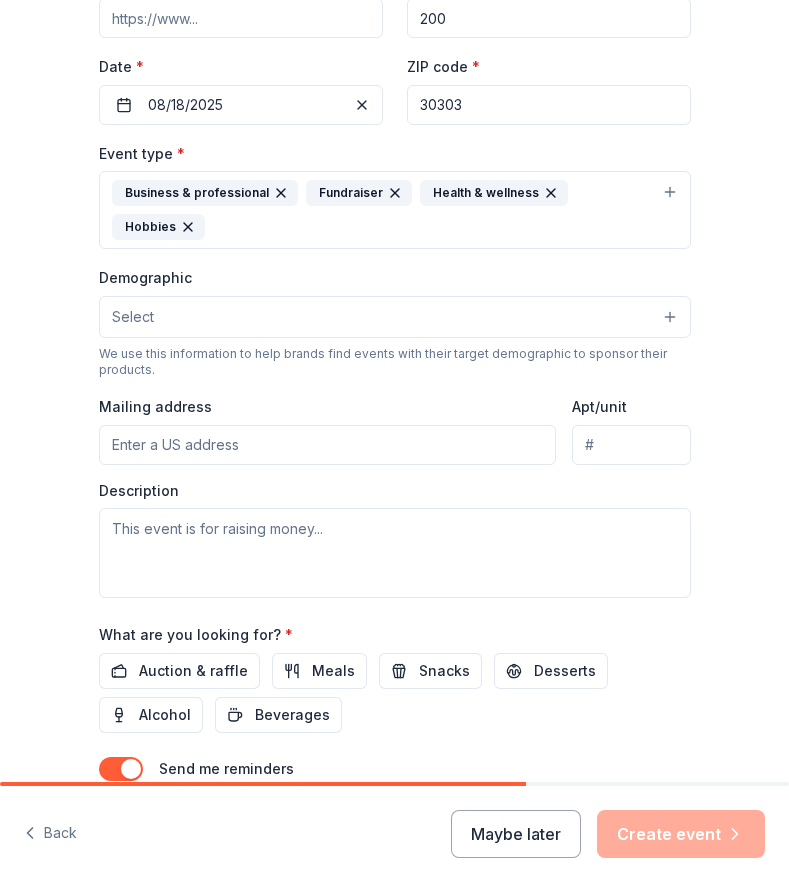 click on "Select" at bounding box center [395, 317] 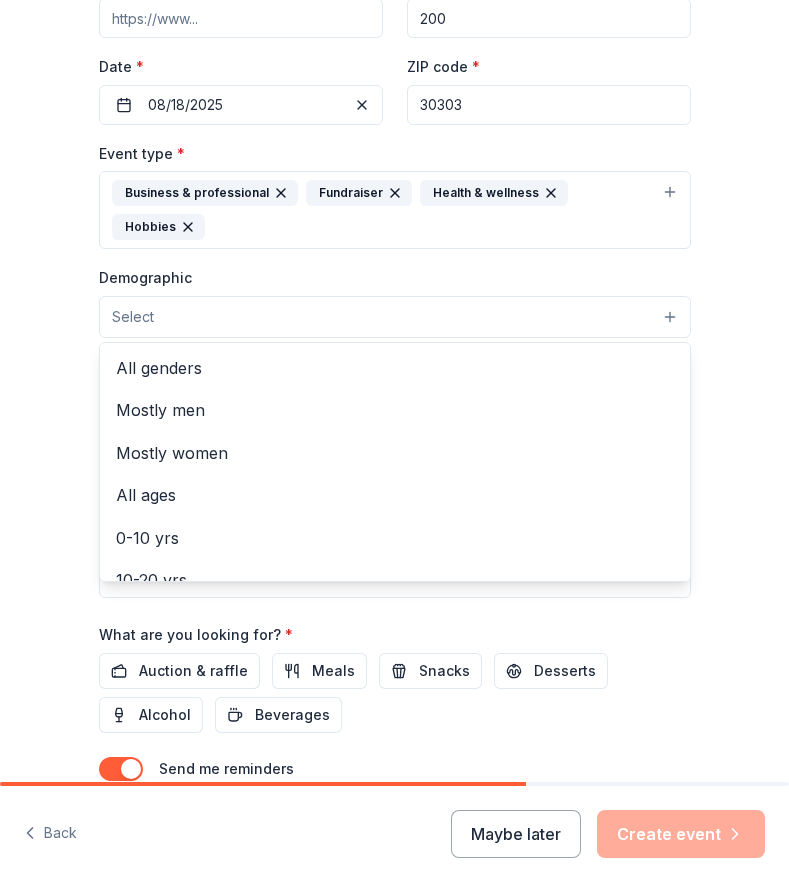 scroll, scrollTop: 0, scrollLeft: 0, axis: both 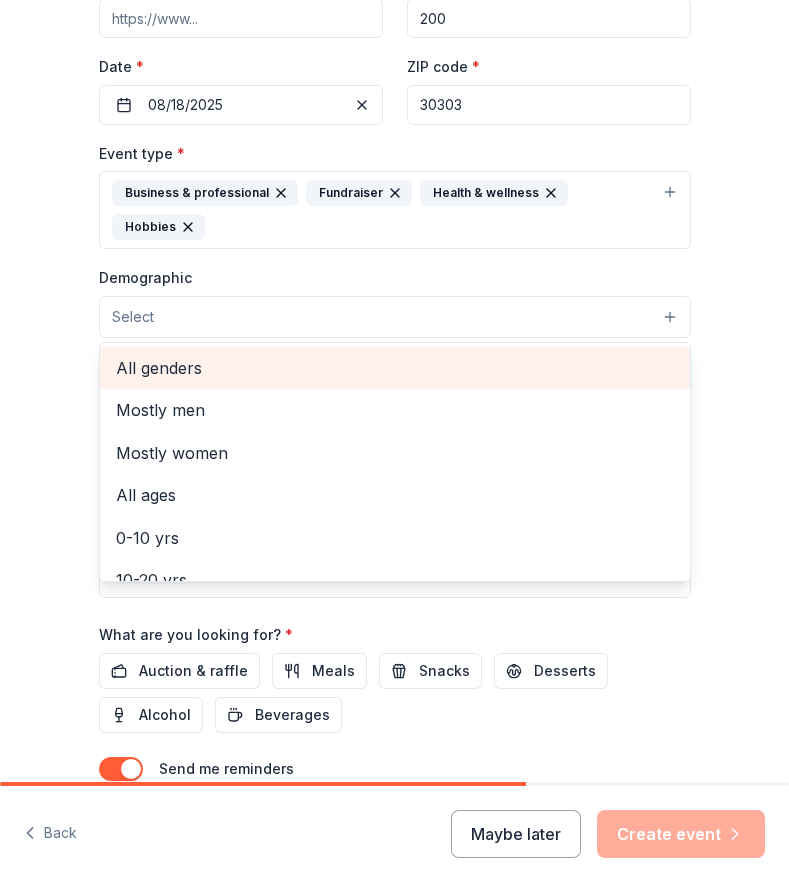click on "All genders" at bounding box center [395, 368] 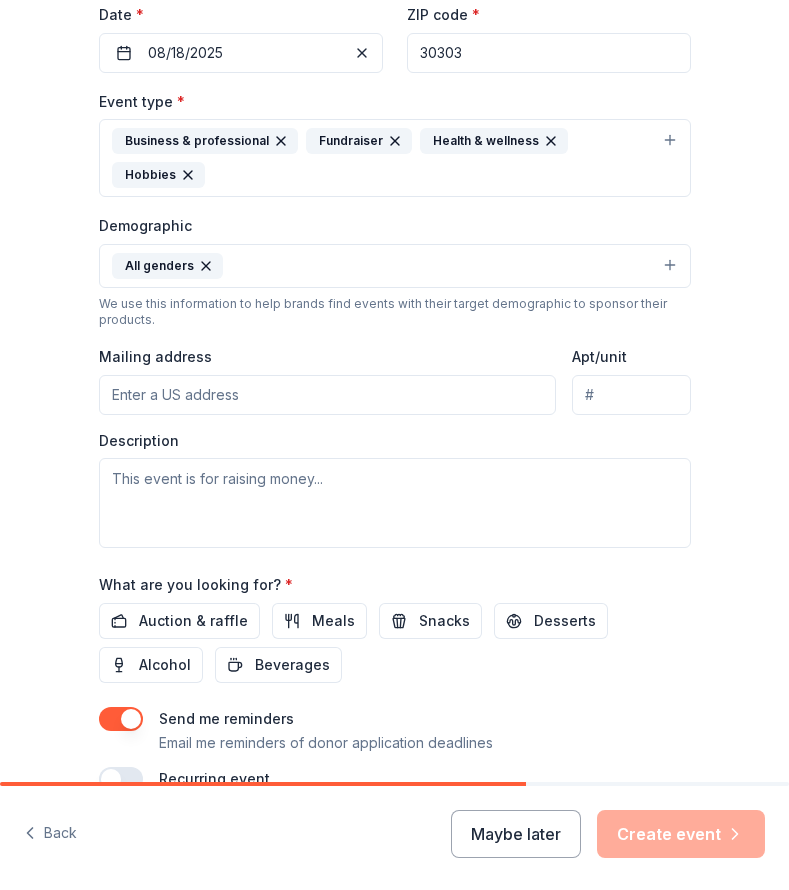 scroll, scrollTop: 451, scrollLeft: 0, axis: vertical 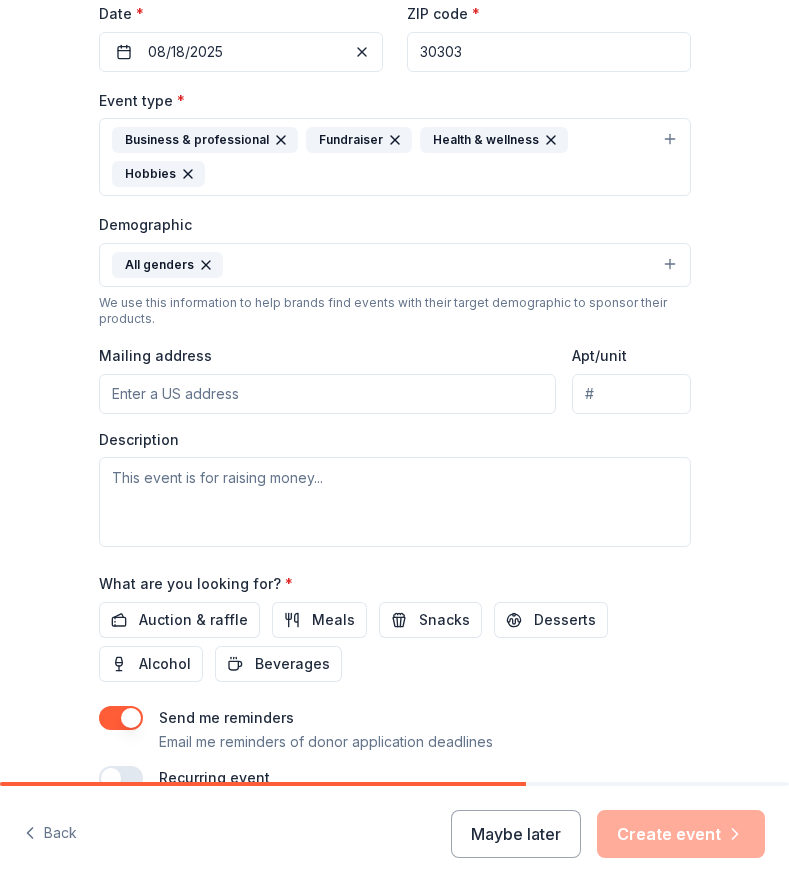 click on "Mailing address" at bounding box center [328, 394] 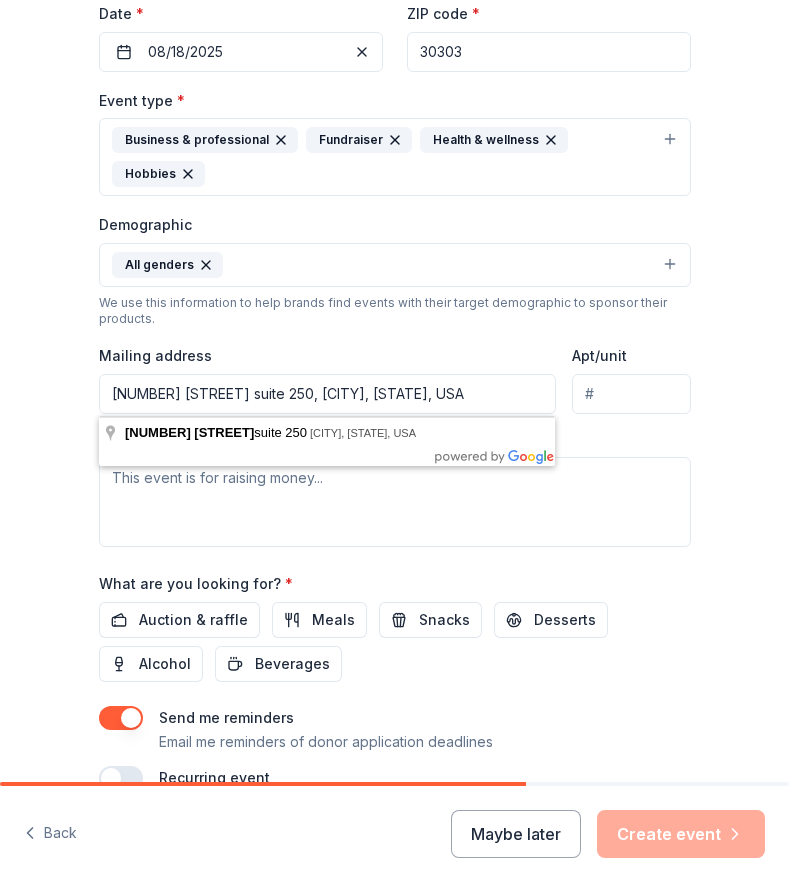 type on "5355 Mira Sorrento Place, San Diego, CA, 92121" 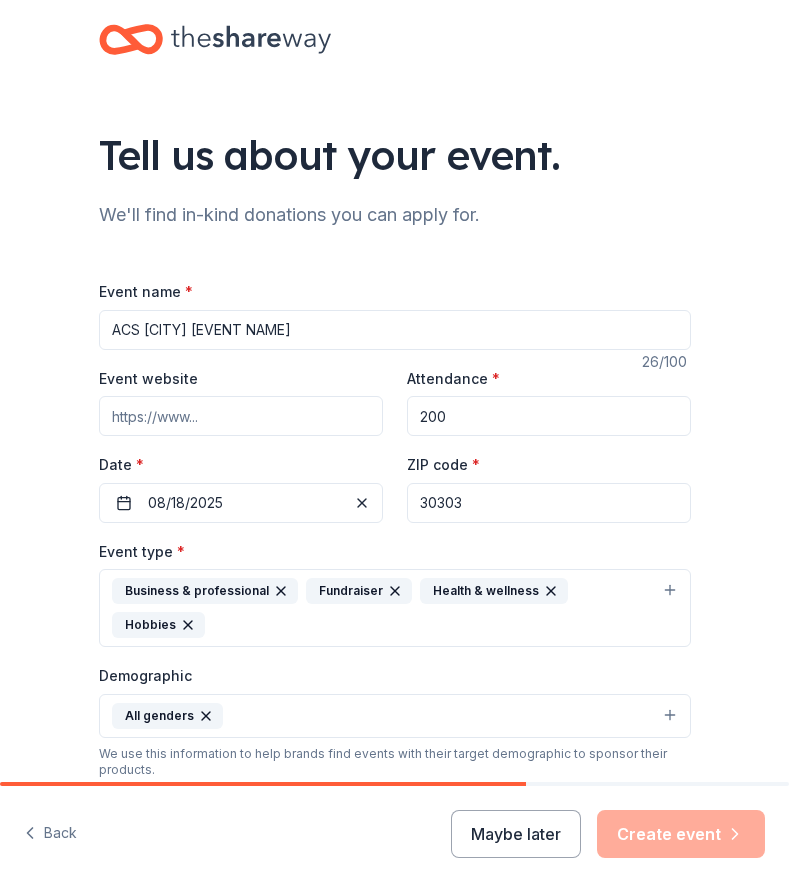 scroll, scrollTop: 0, scrollLeft: 0, axis: both 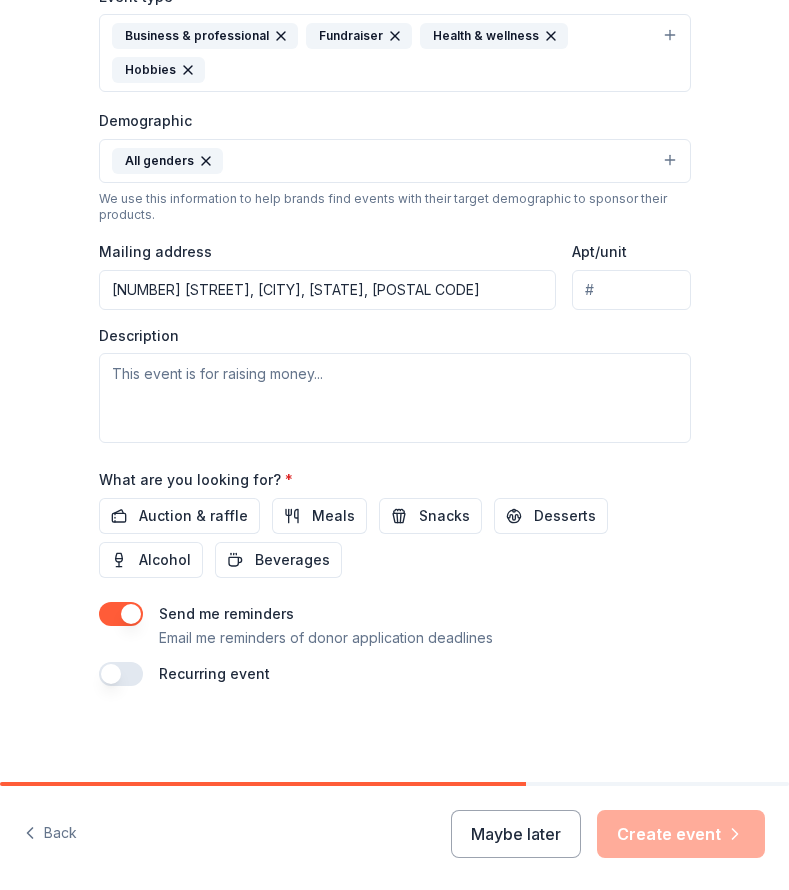 type on "https://sandiego.acsgolf.org/" 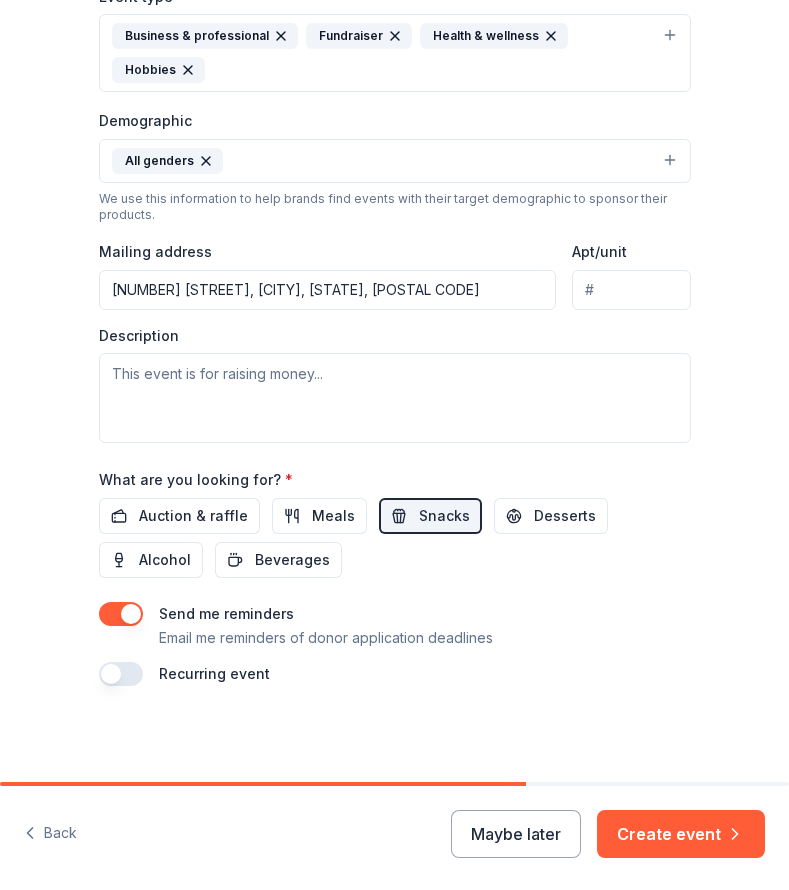 click on "Beverages" at bounding box center [278, 560] 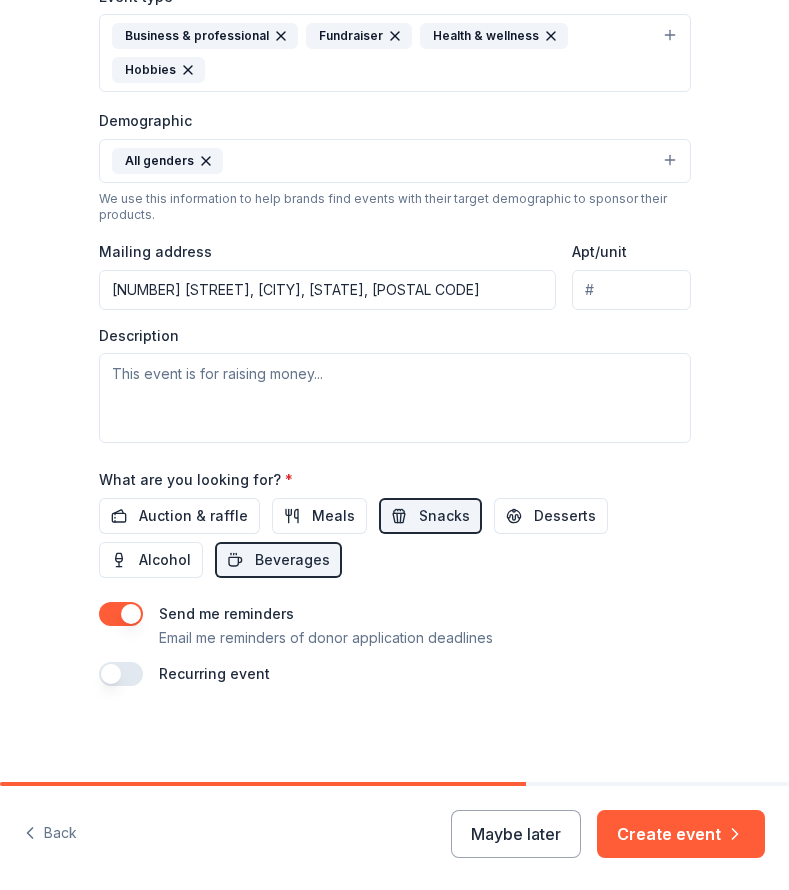 click on "Auction & raffle" at bounding box center (193, 516) 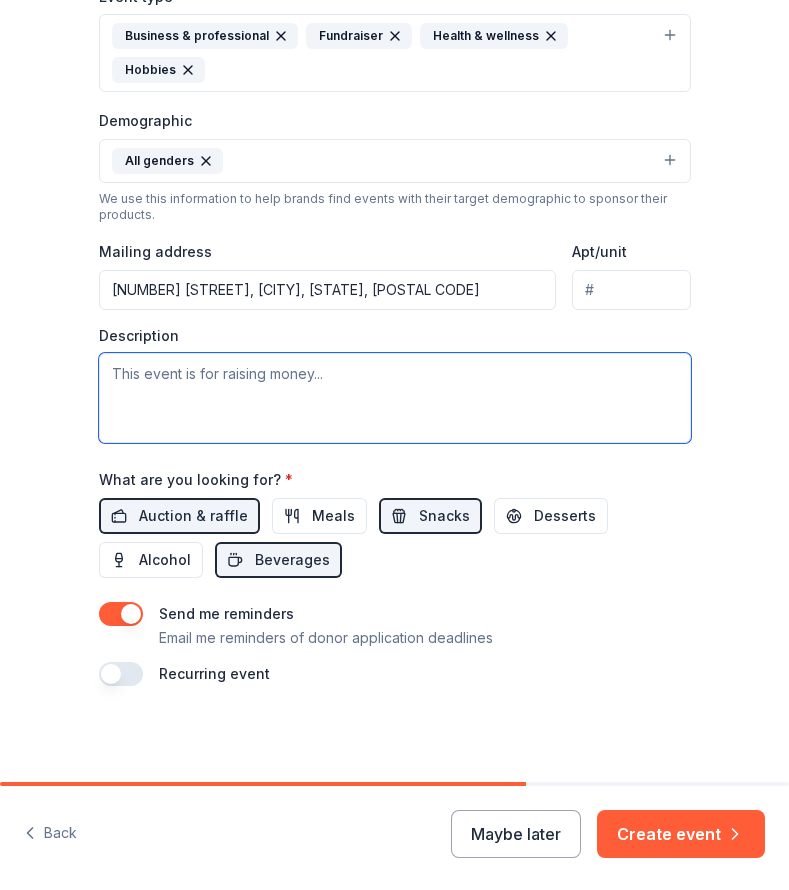click at bounding box center [395, 398] 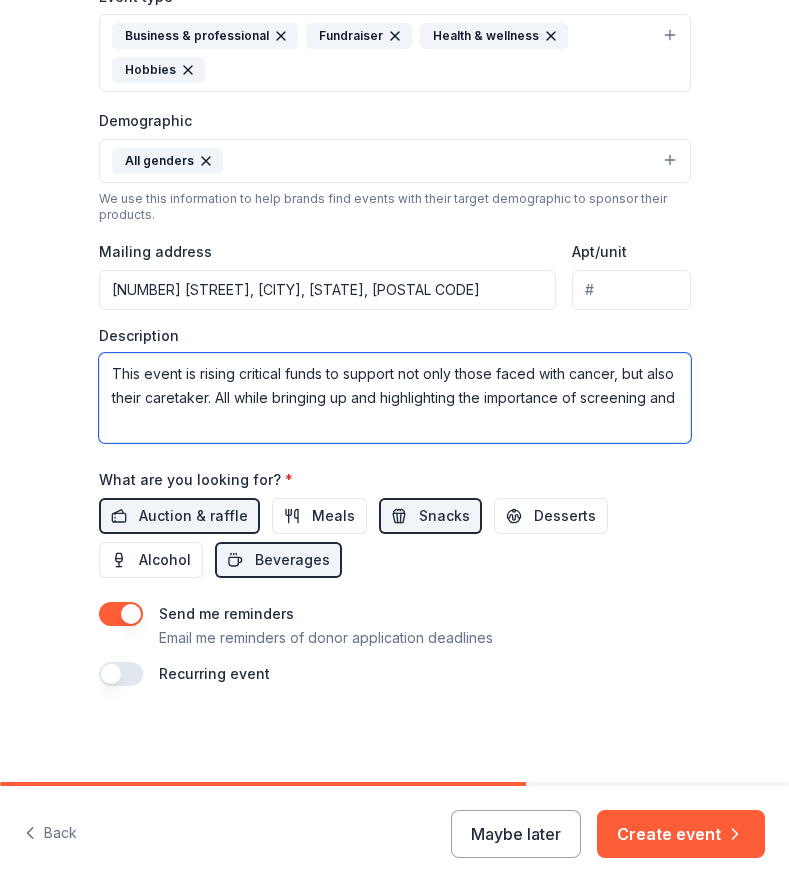 scroll, scrollTop: 0, scrollLeft: 0, axis: both 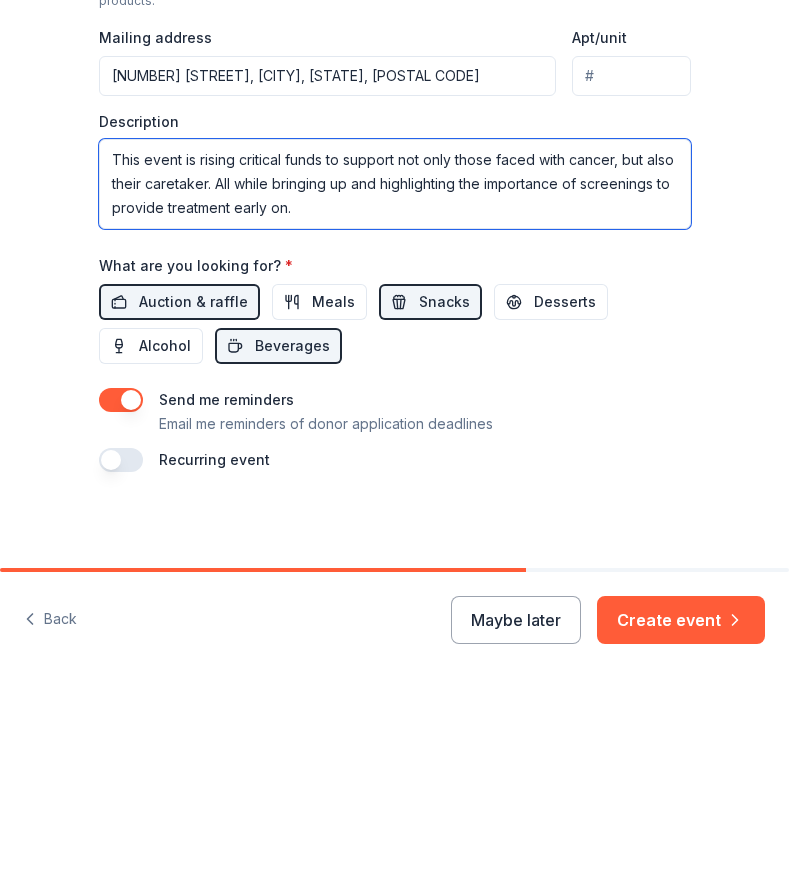 type on "This event is rising critical funds to support not only those faced with cancer, but also their caretaker. All while bringing up and highlighting the importance of screenings to provide treatment early on." 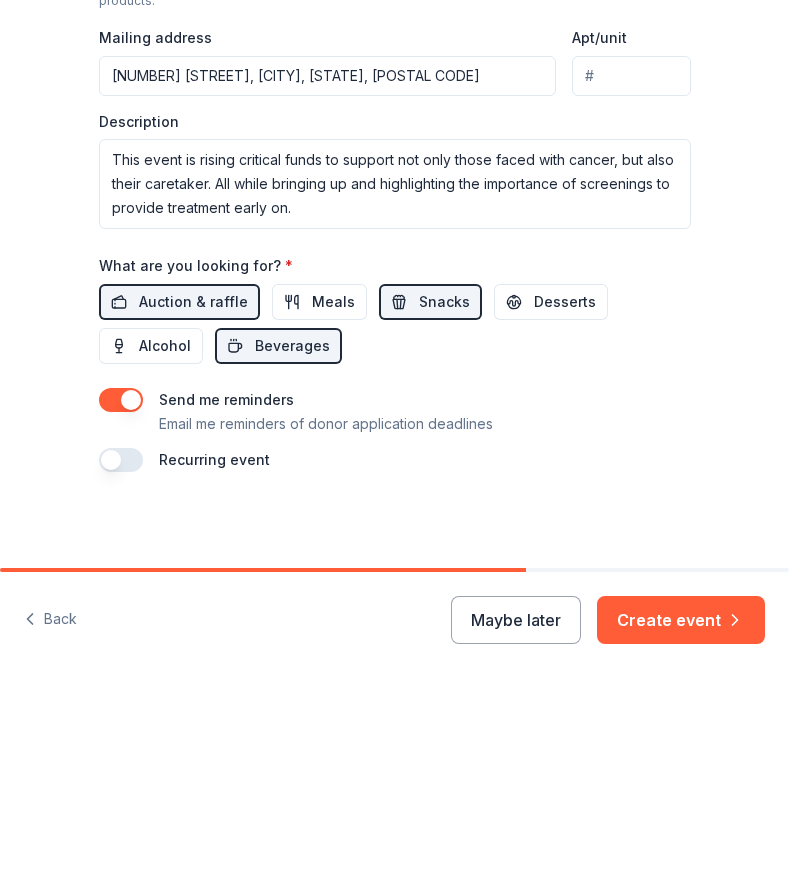 click on "Create event" at bounding box center (681, 834) 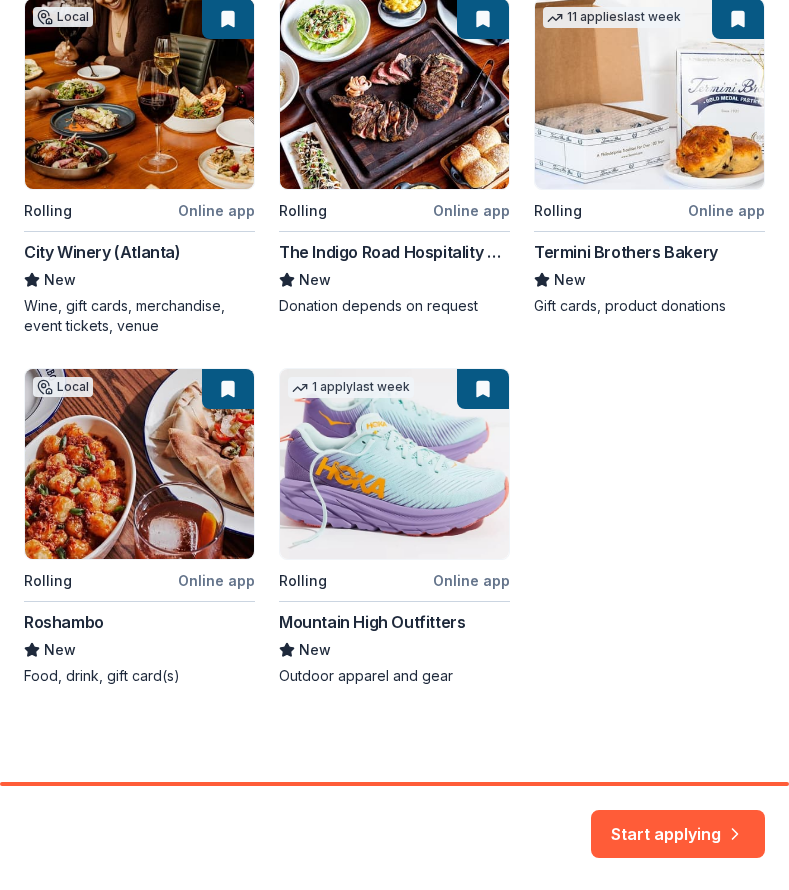 scroll, scrollTop: 433, scrollLeft: 0, axis: vertical 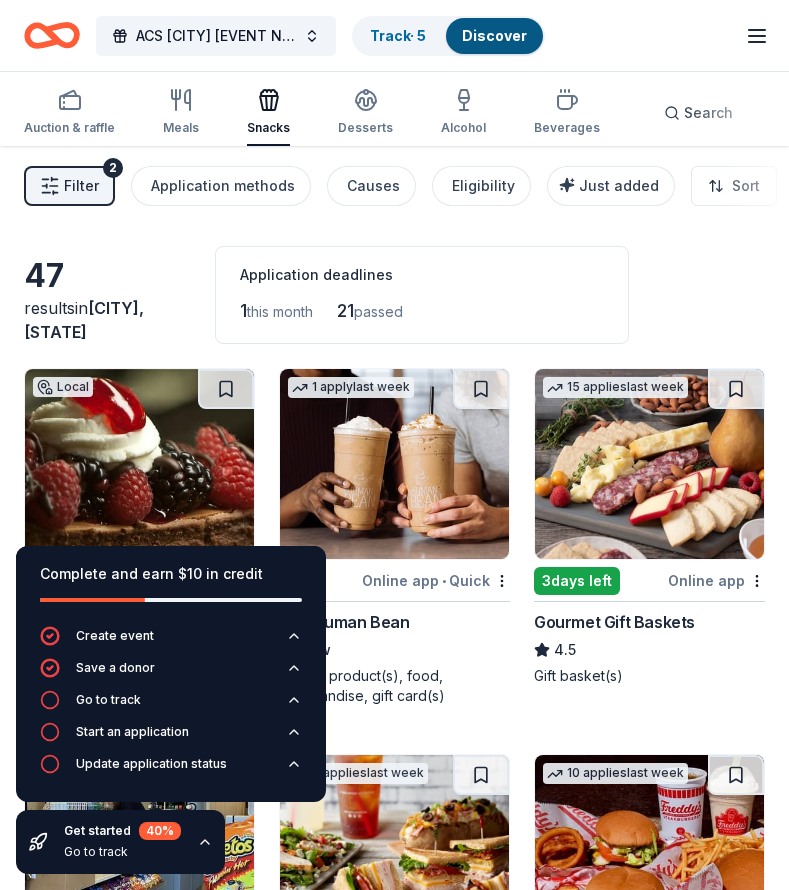 click on "47" at bounding box center [107, 276] 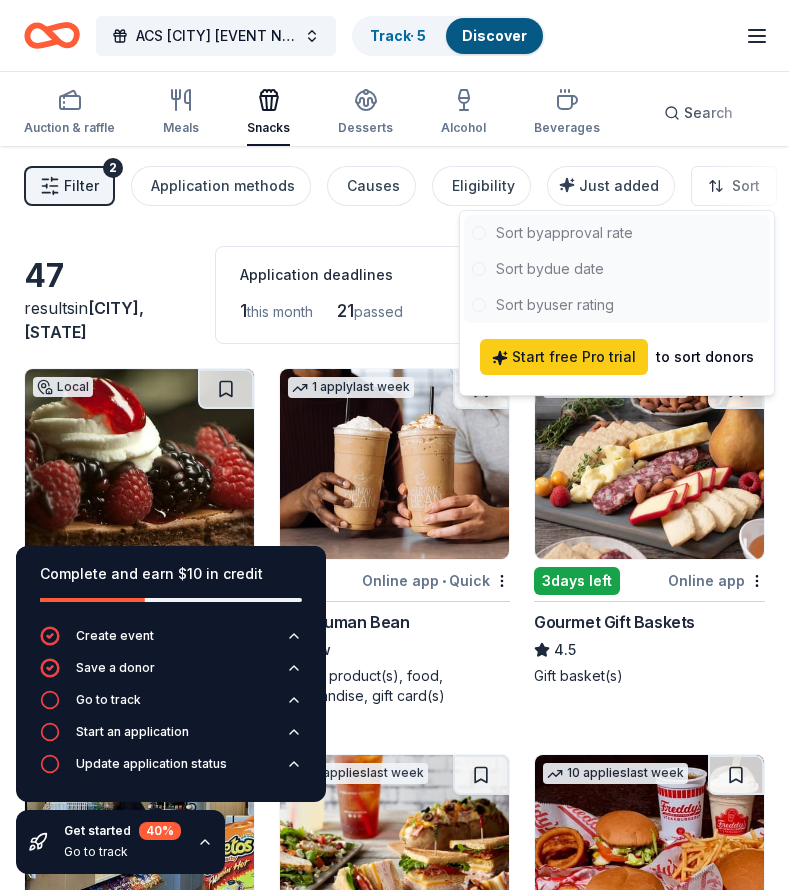 click on "ACS San Diego Golf Classic Track  · 5 Discover Start free  trial Earn Rewards Auction & raffle Meals Snacks Desserts Alcohol Beverages Search Filter 2 Application methods Causes Eligibility Just added Sort Complete and earn $10 in credit Create event Save a donor Go to track Start an application Update application status Get started 40 % Go to track 47 results  in  Atlanta, GA Application deadlines 1  this month 21  passed Local Rolling Online app Alpine Bakery New Food, gift cards 1   apply  last week Rolling Online app • Quick The Human Bean New Coffee product(s), food, merchandise, gift card(s) 15   applies  last week 3  days left Online app Gourmet Gift Baskets 4.5 Gift basket(s) Local Rolling Online app Friendly Express New Store products, coupons, monetary donation 4   applies  last week Rolling Online app • Quick McAlister's Deli New Food, gift card(s) 10   applies  last week Rolling Online app • Quick Freddy's Frozen Custard & Steakburgers 4.6 Gift basket(s), gift card(s), food Local Rolling 1" at bounding box center [394, 445] 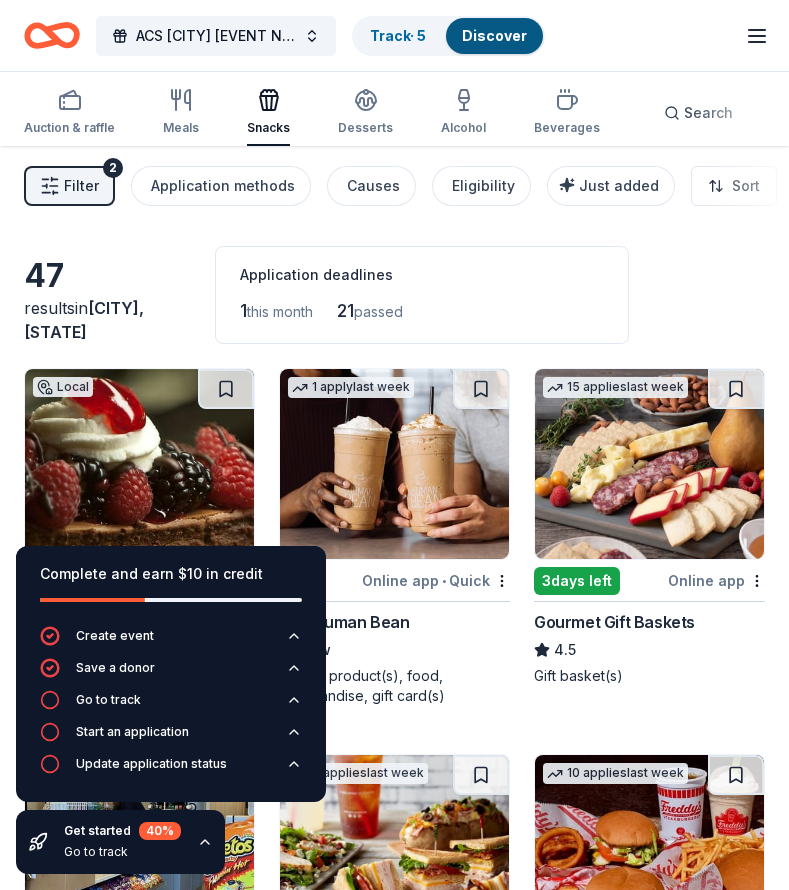 click 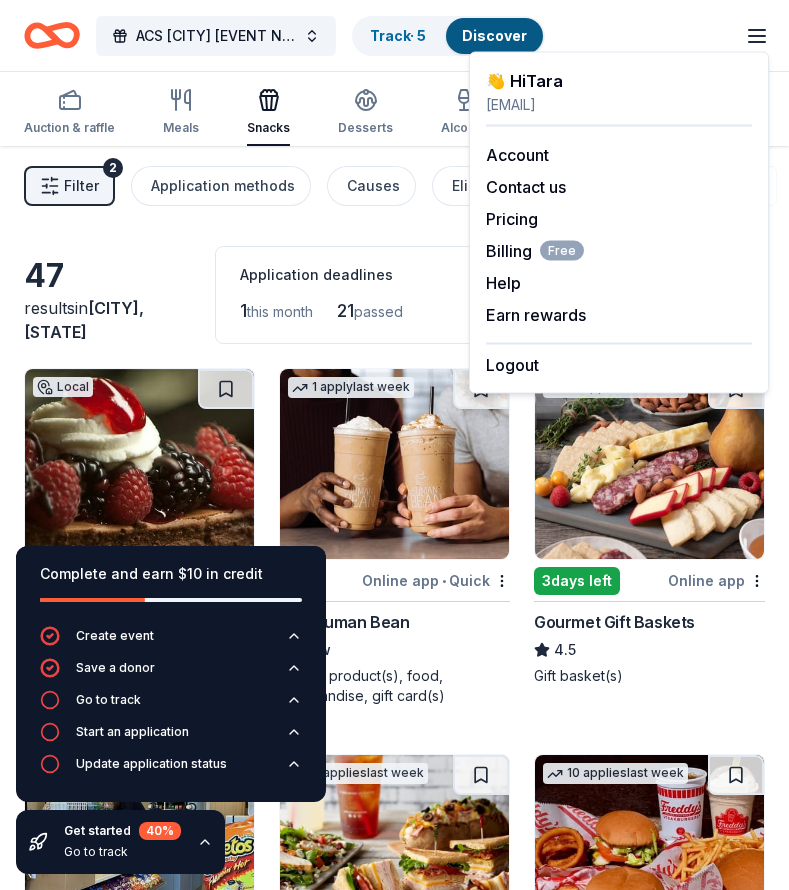 click on "Account" at bounding box center [517, 155] 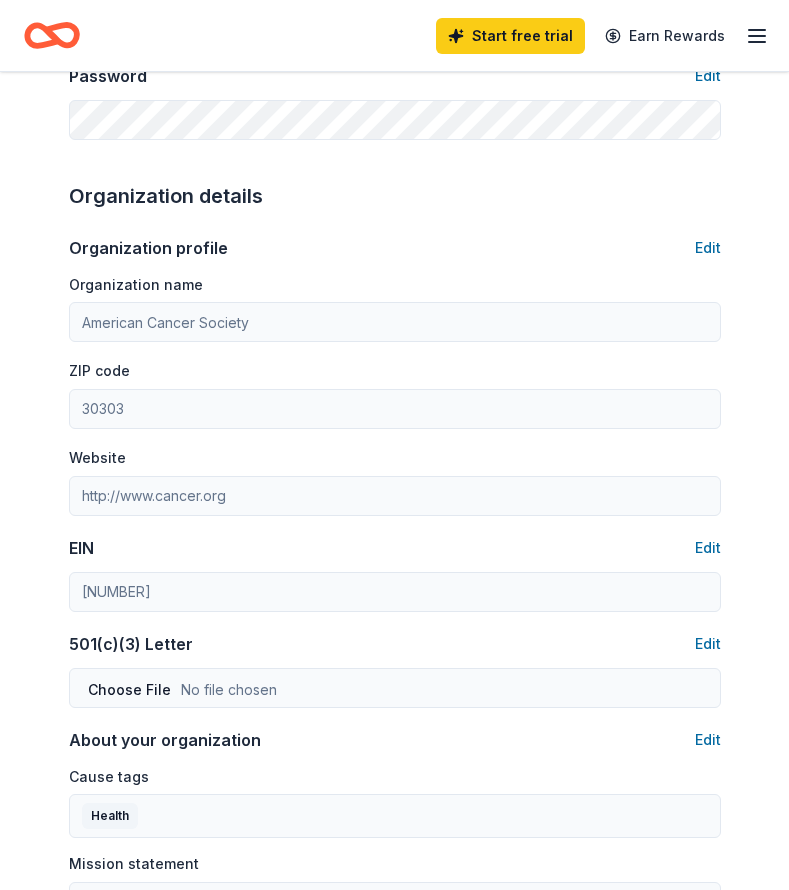 scroll, scrollTop: 540, scrollLeft: 0, axis: vertical 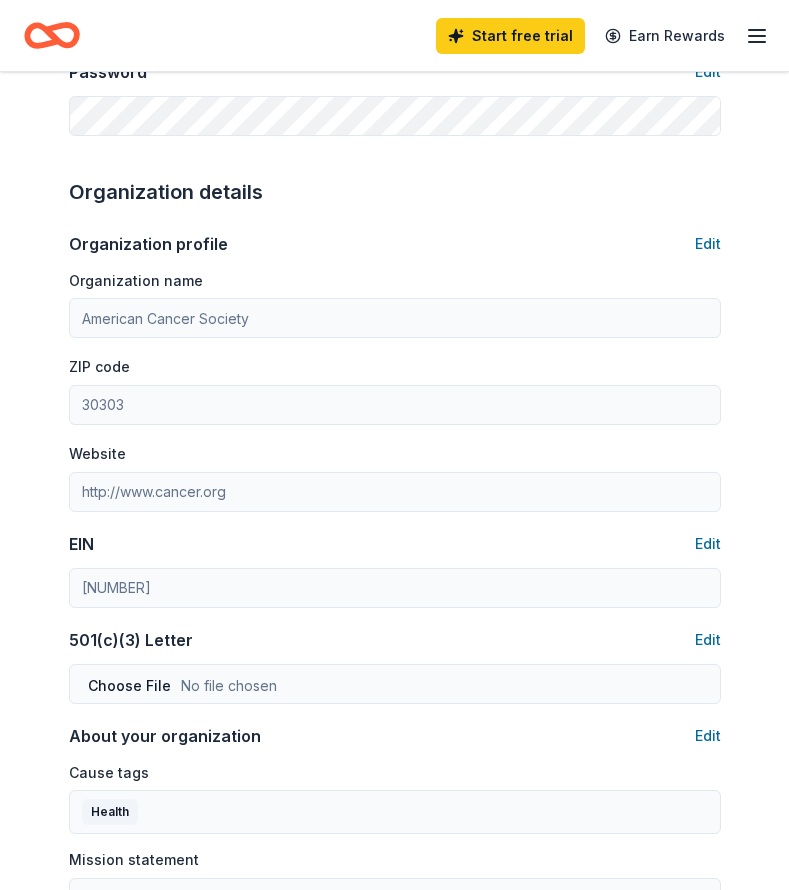 click on "Edit" at bounding box center (708, 244) 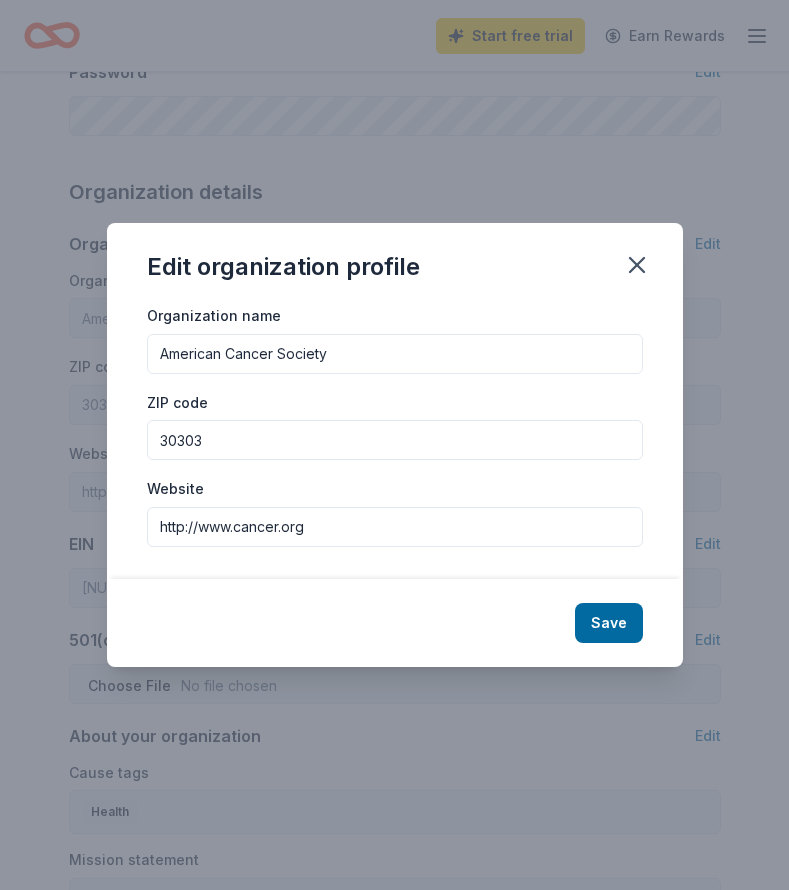 click on "30303" at bounding box center [395, 440] 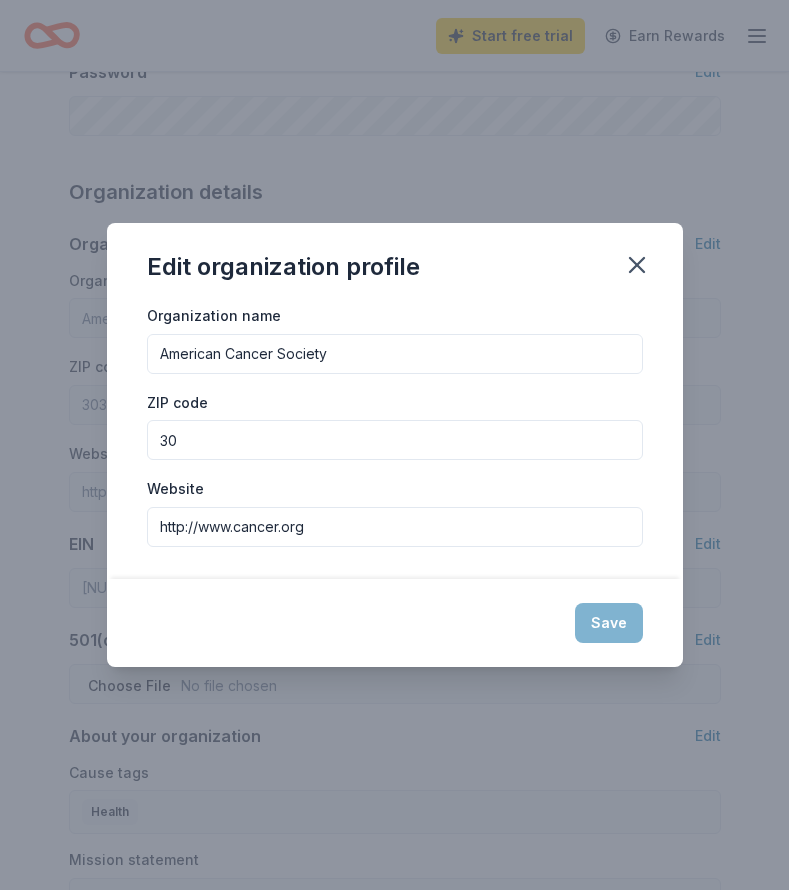 type on "3" 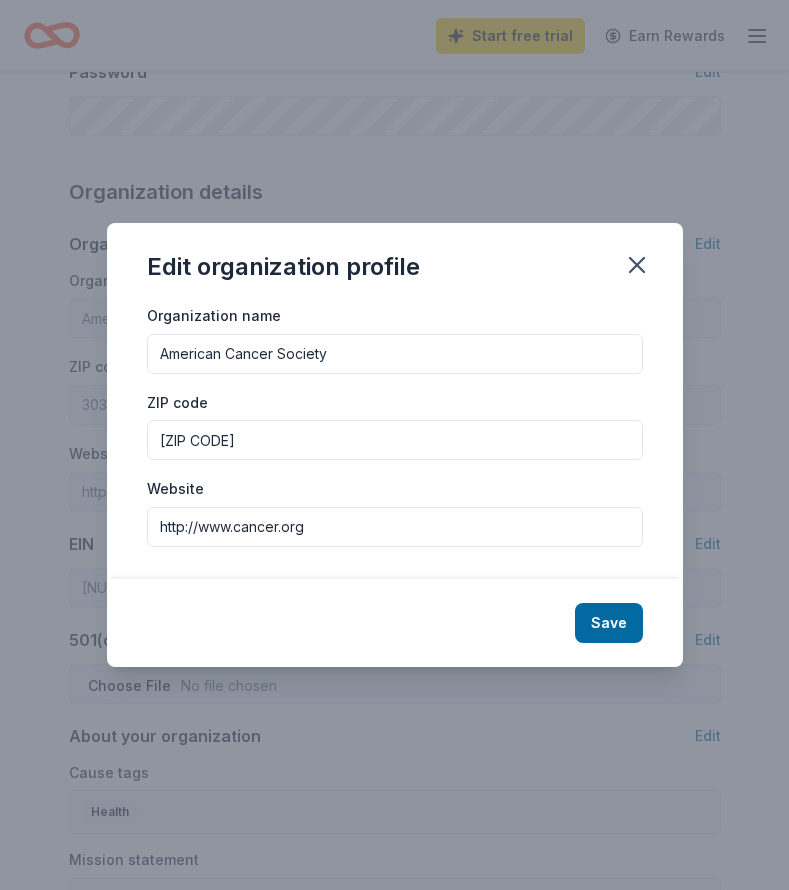 type on "92618" 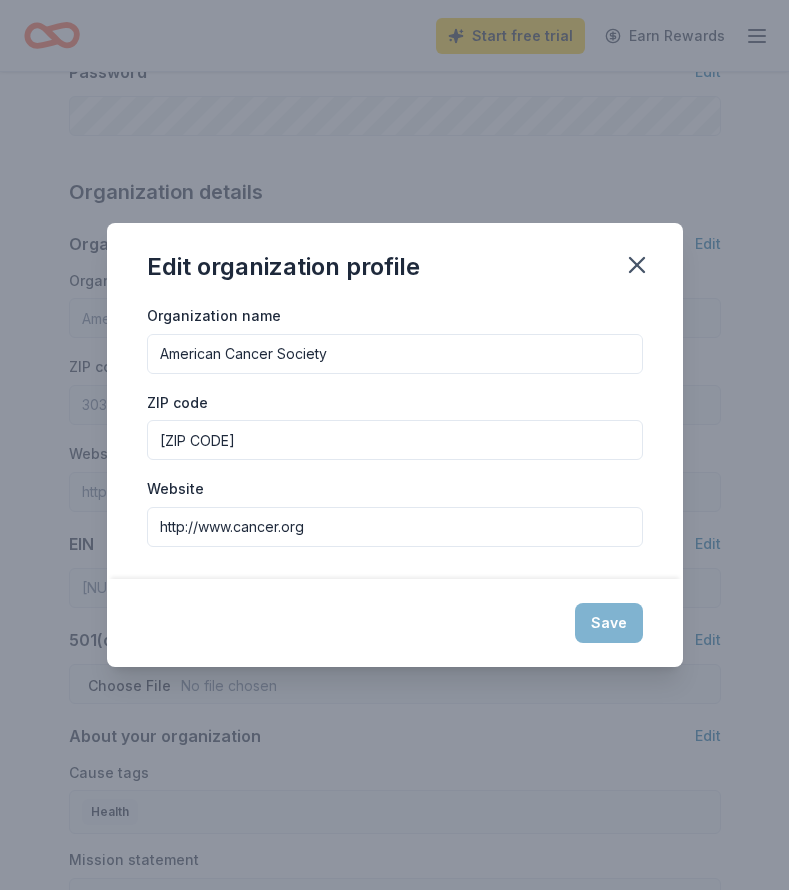type on "92618" 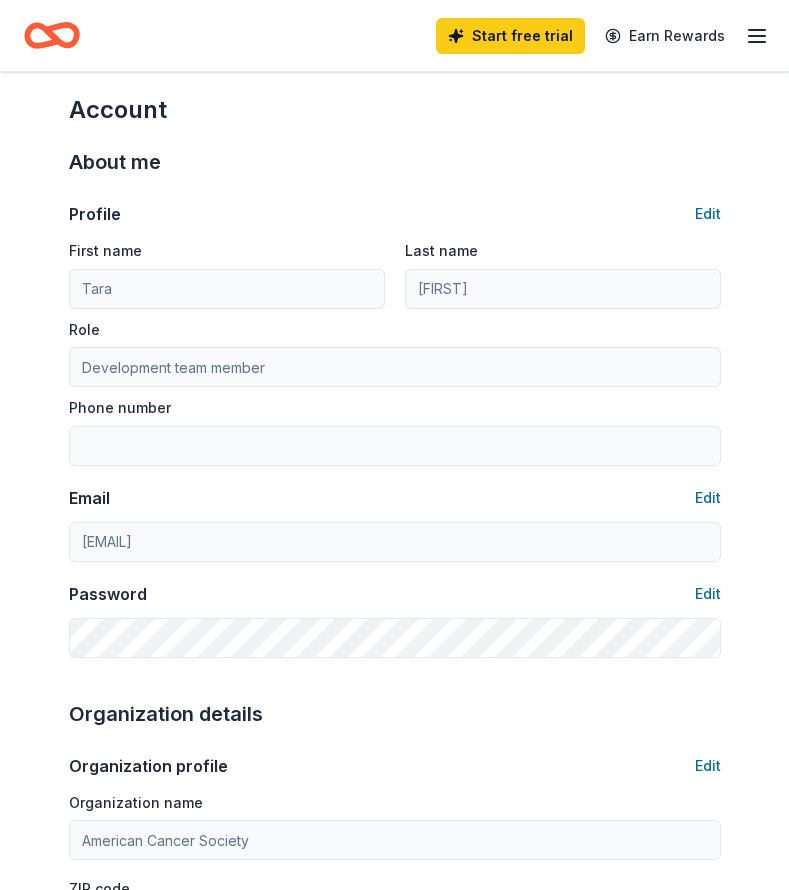 scroll, scrollTop: 0, scrollLeft: 0, axis: both 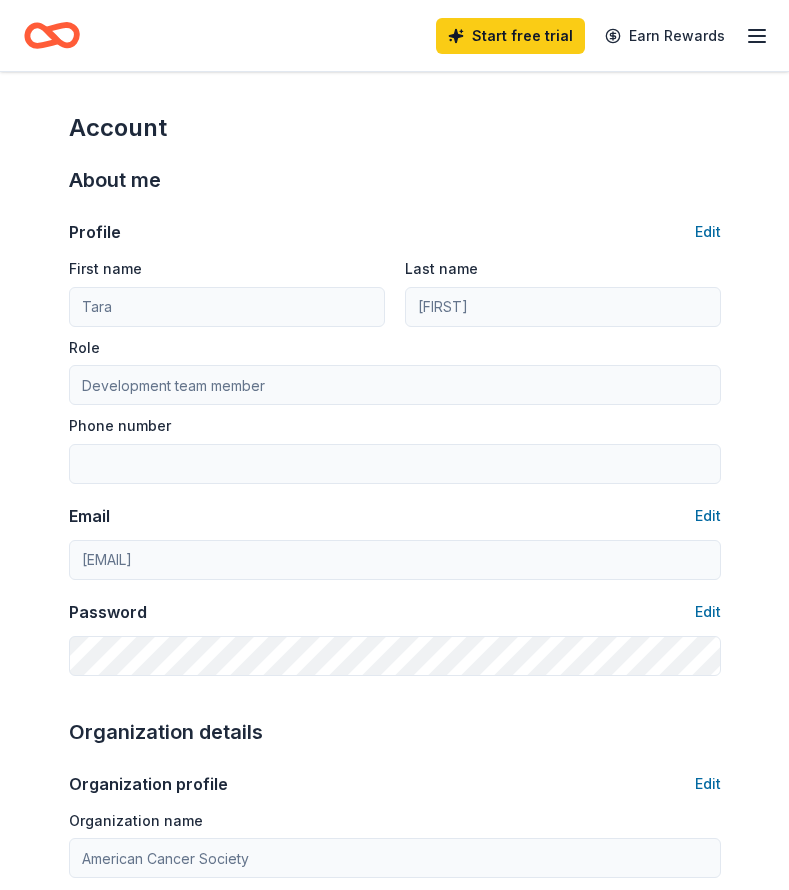 click 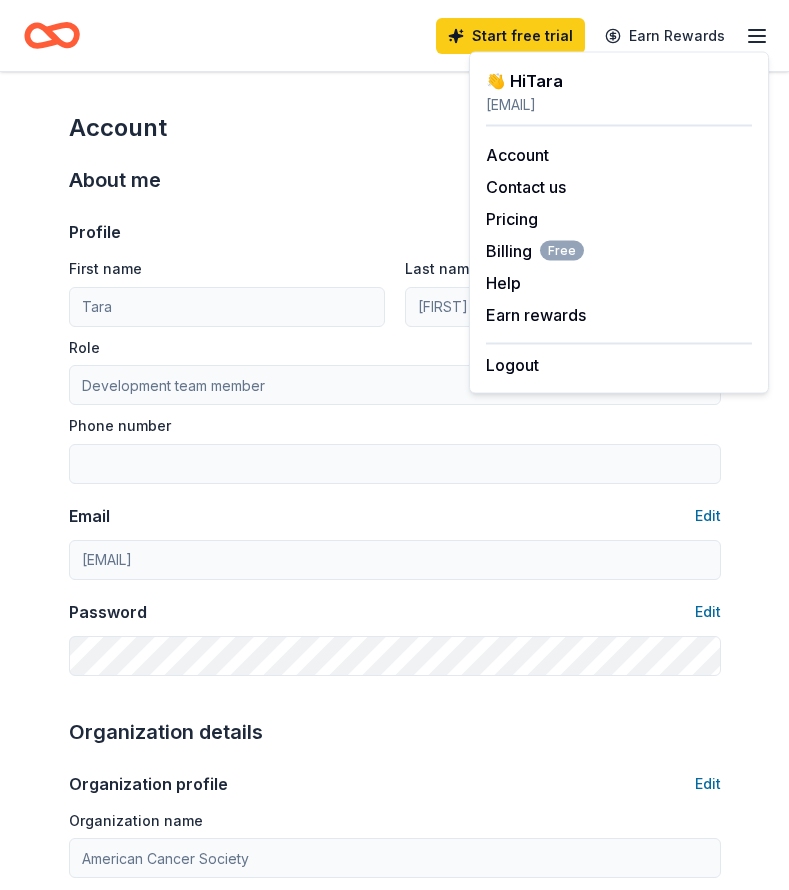 click on "Start free  trial Earn Rewards" at bounding box center (394, 35) 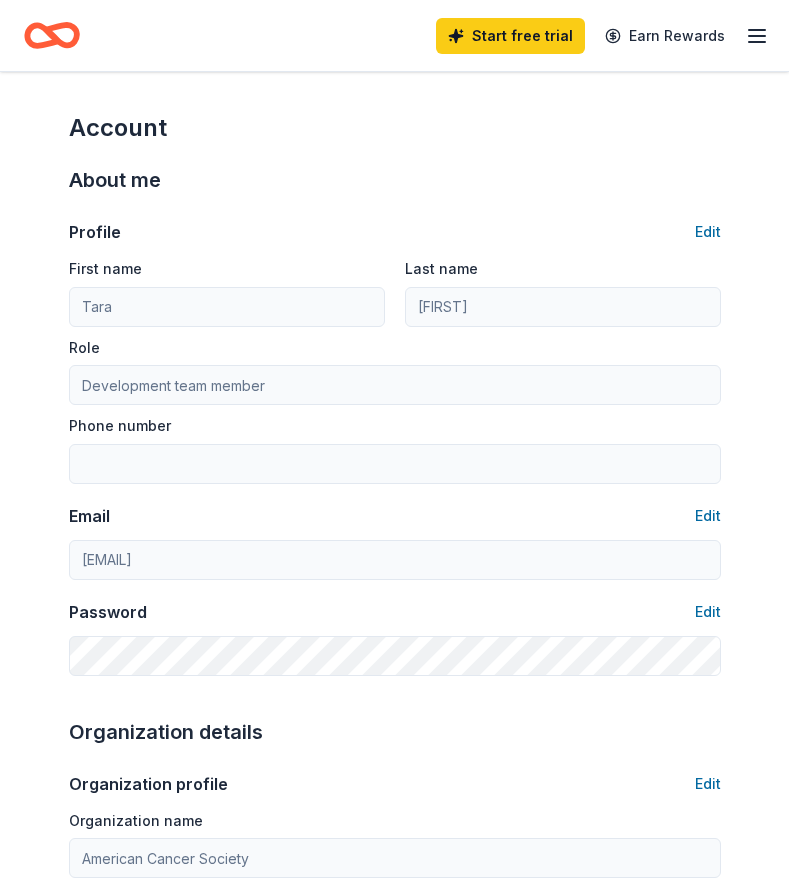 click 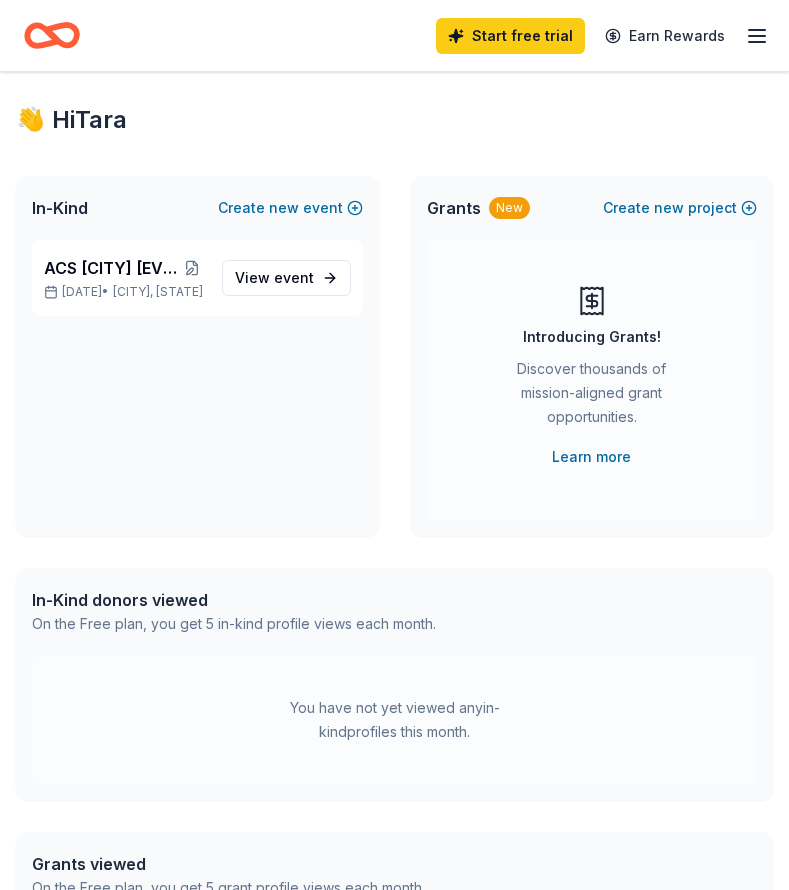 click on "ACS San Diego Golf Classic Aug 18, 2025  •  Atlanta, GA View   event" at bounding box center [197, 388] 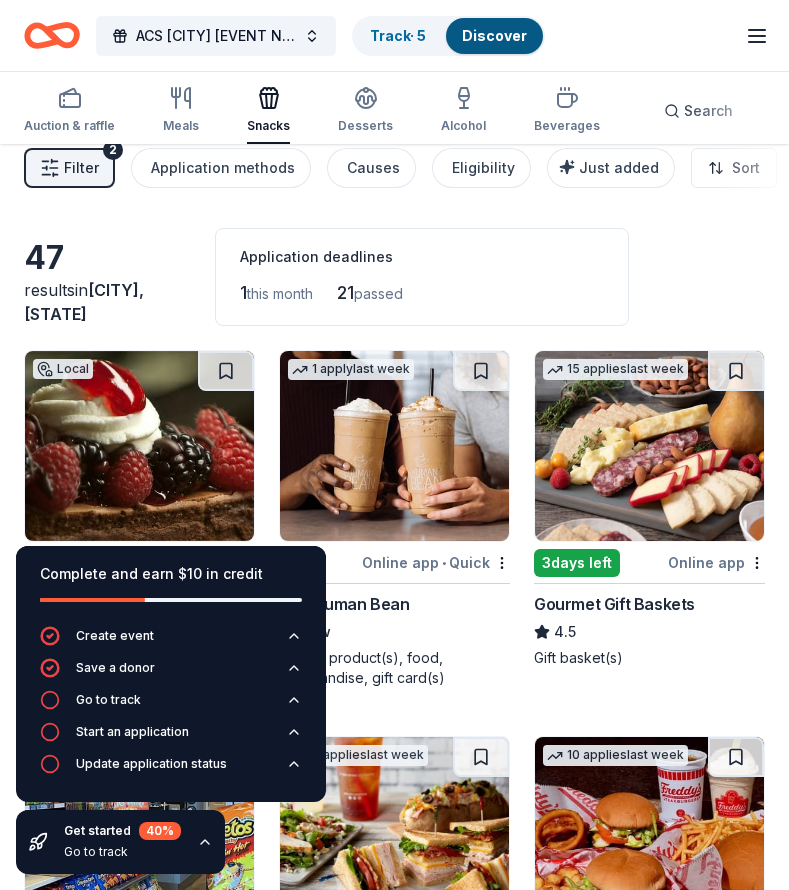scroll, scrollTop: 0, scrollLeft: 0, axis: both 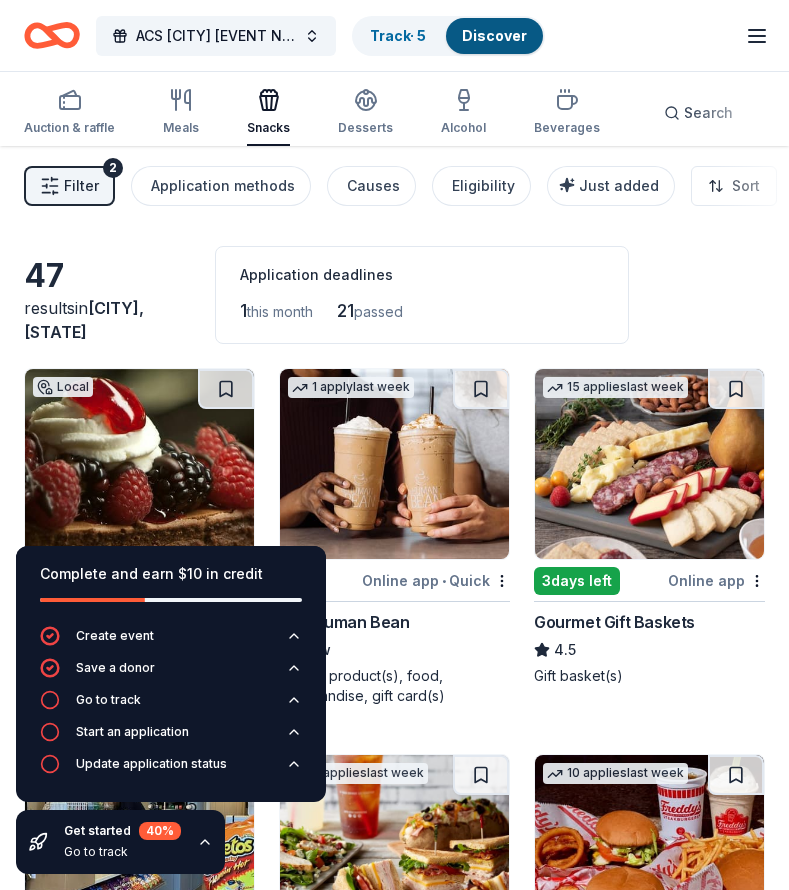 click on "ACS San Diego Golf Classic" at bounding box center (216, 36) 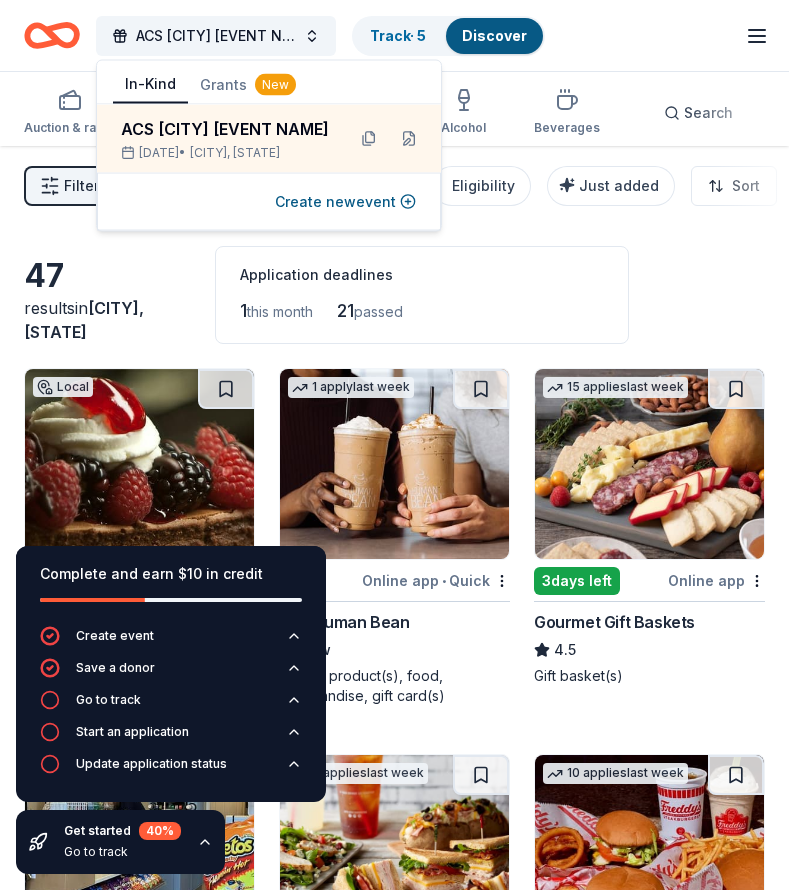 click at bounding box center [409, 139] 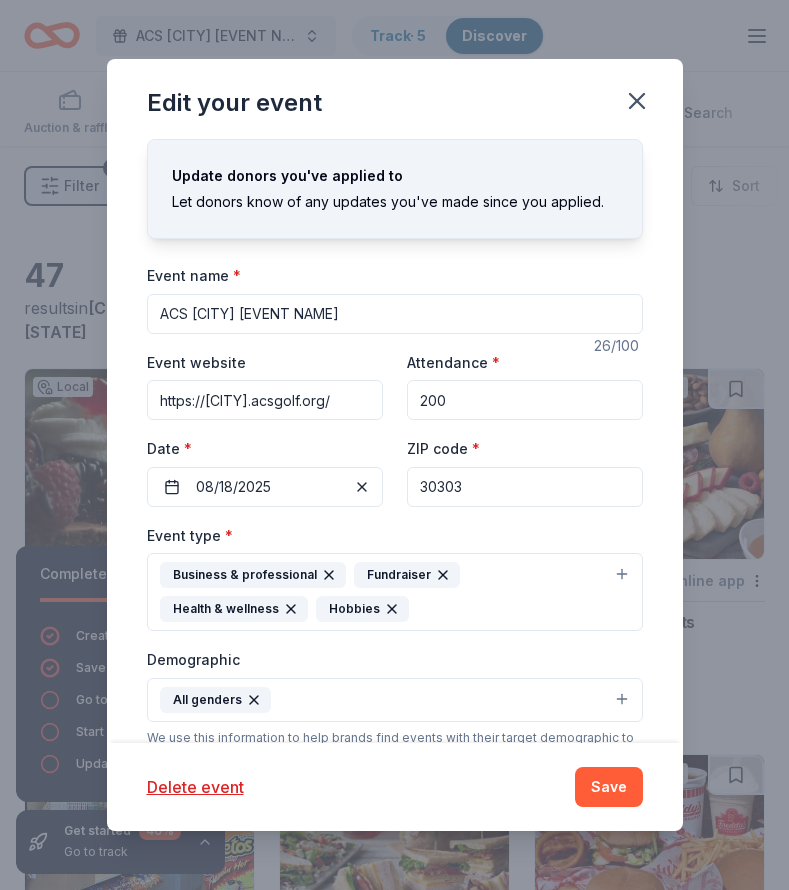 click on "30303" at bounding box center (525, 487) 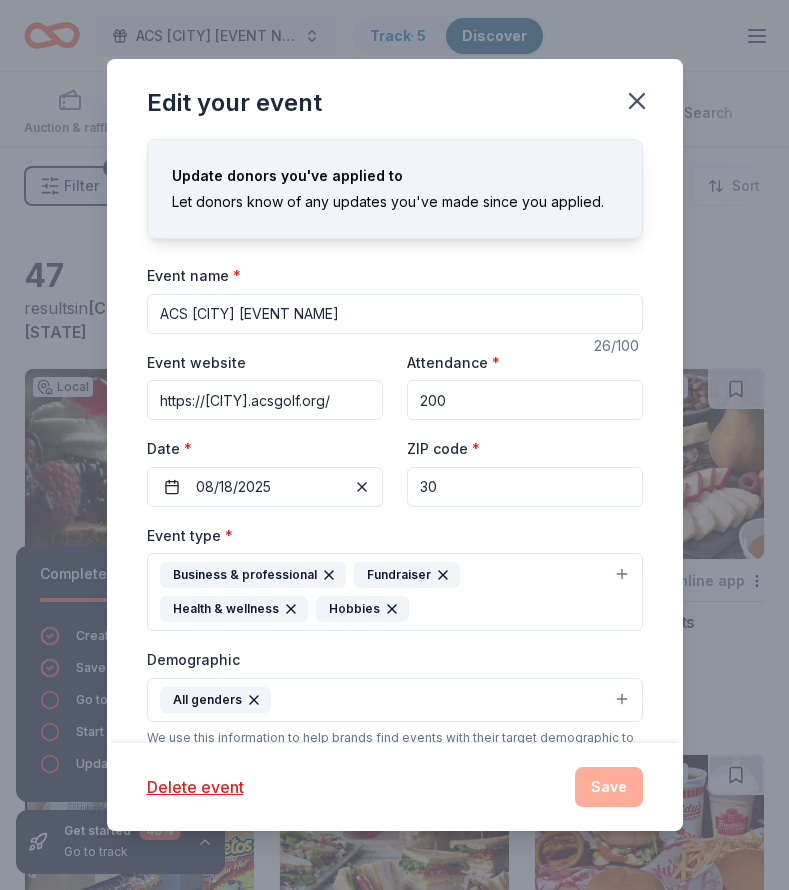 type on "3" 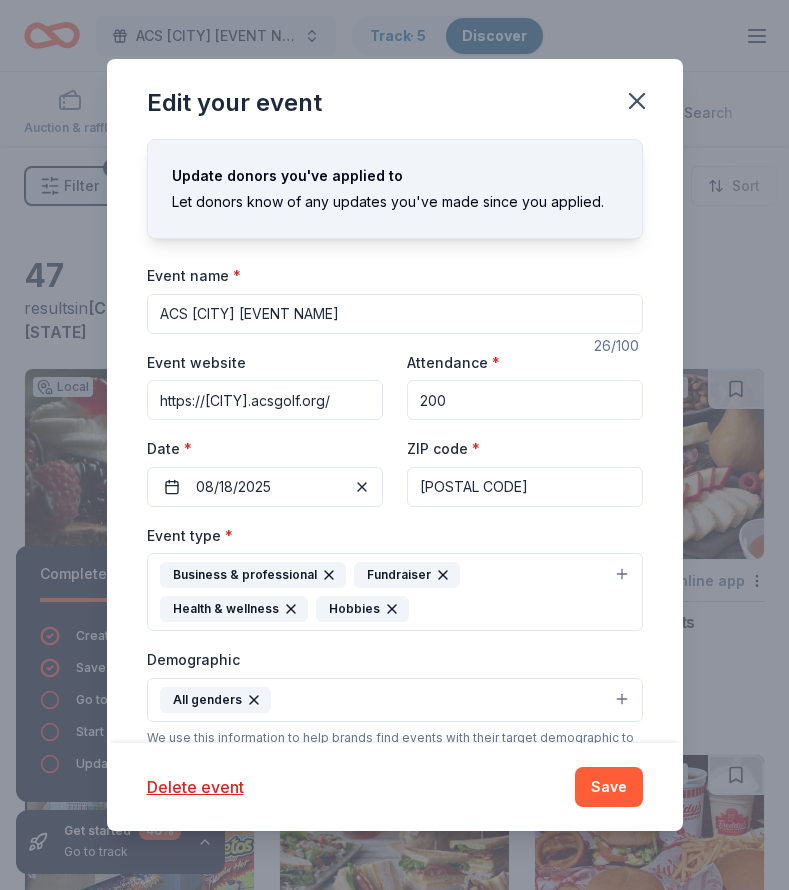 type on "92030" 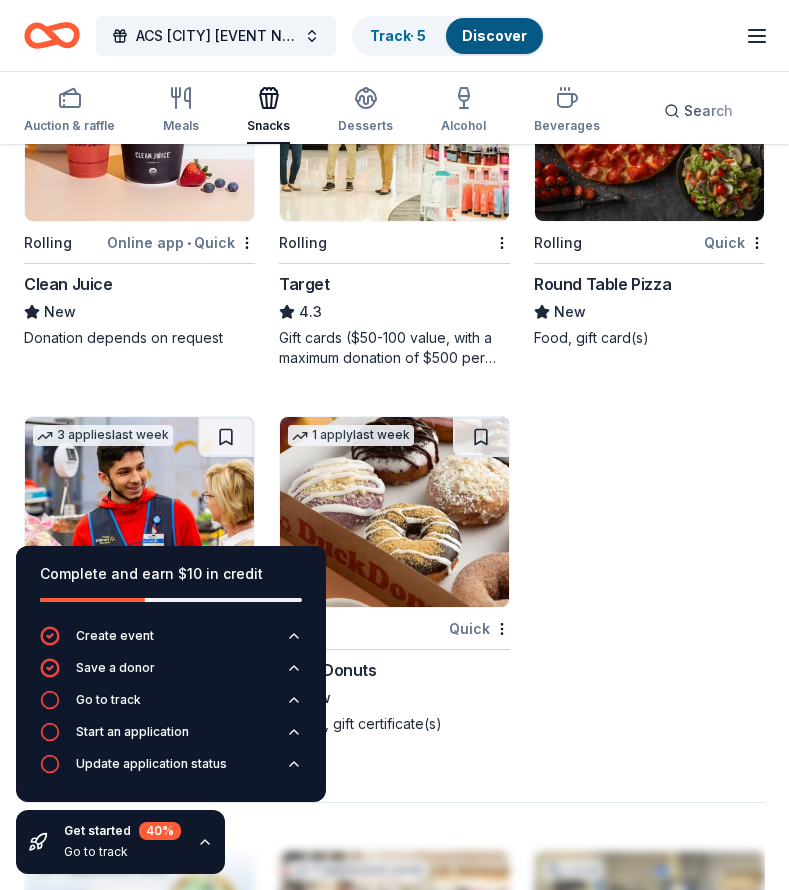 scroll, scrollTop: 2185, scrollLeft: 0, axis: vertical 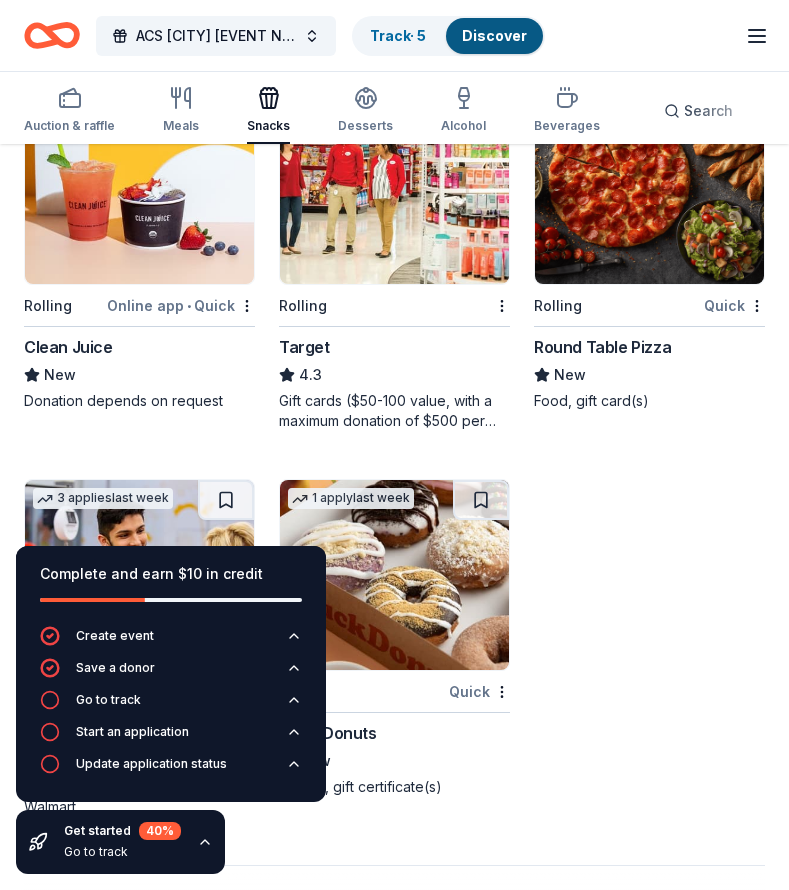 click on "Gift cards ($50-100 value, with a maximum donation of $500 per year)" at bounding box center [394, 411] 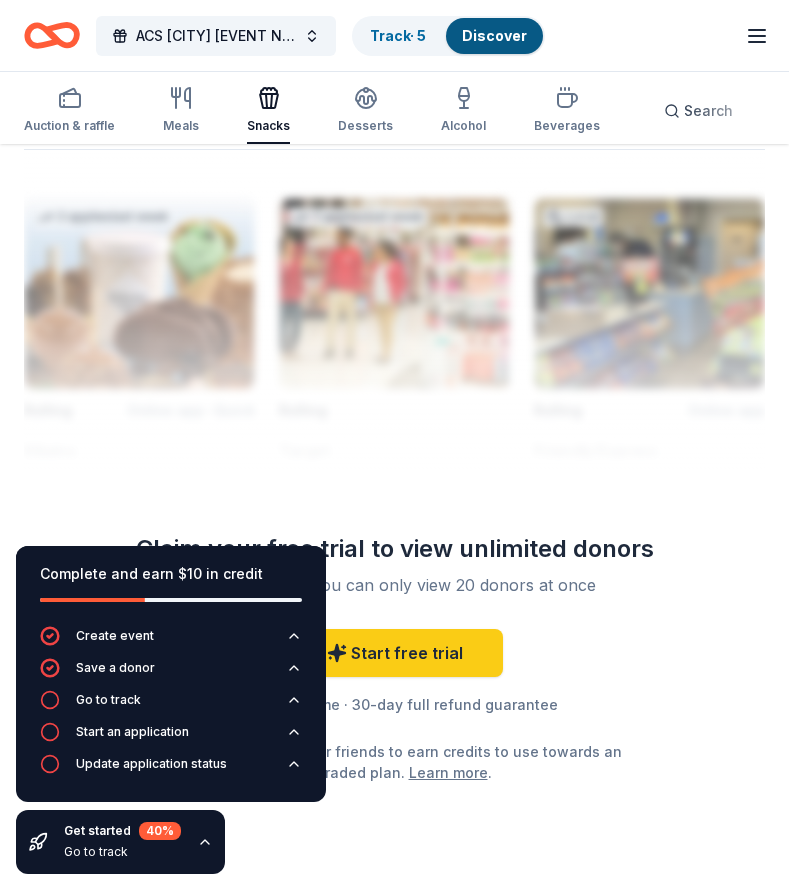 scroll, scrollTop: 2900, scrollLeft: 0, axis: vertical 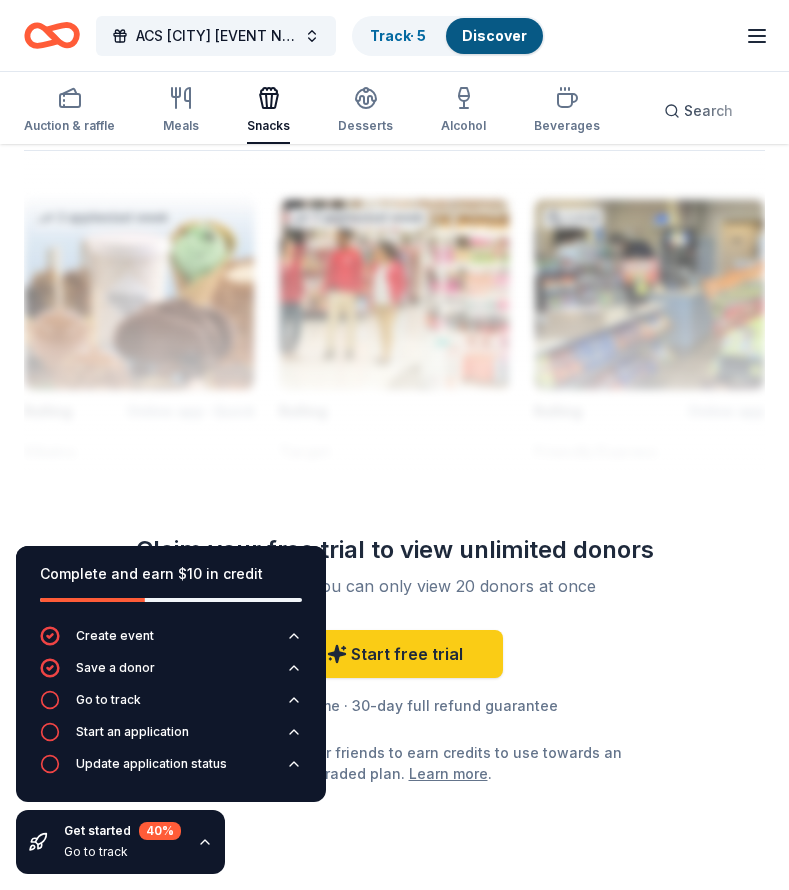 click at bounding box center (69, 98) 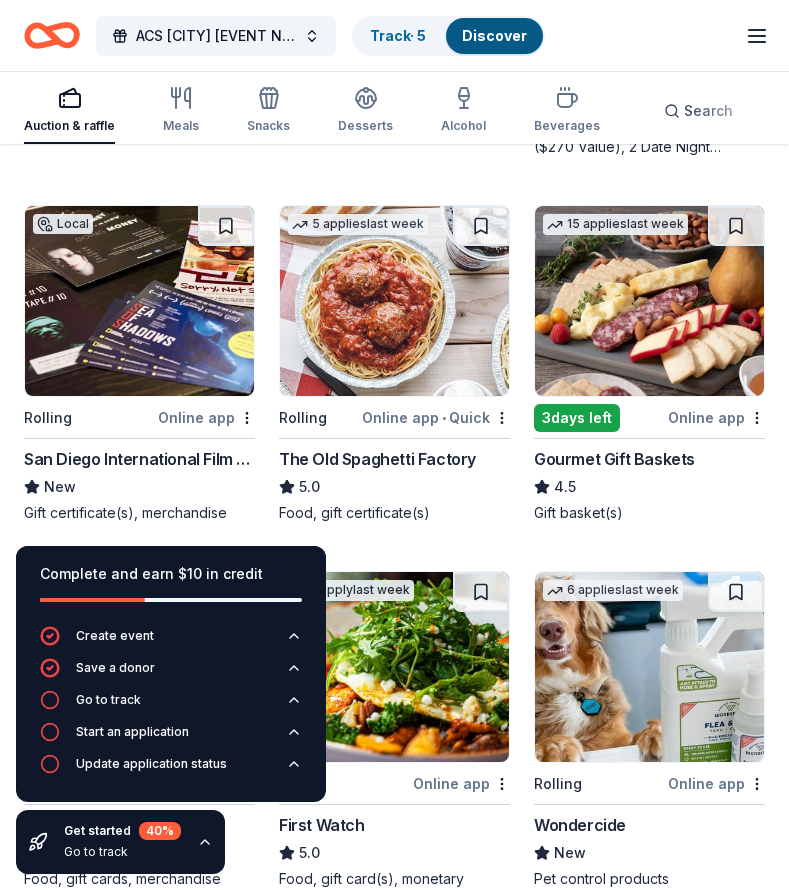 scroll, scrollTop: 967, scrollLeft: 0, axis: vertical 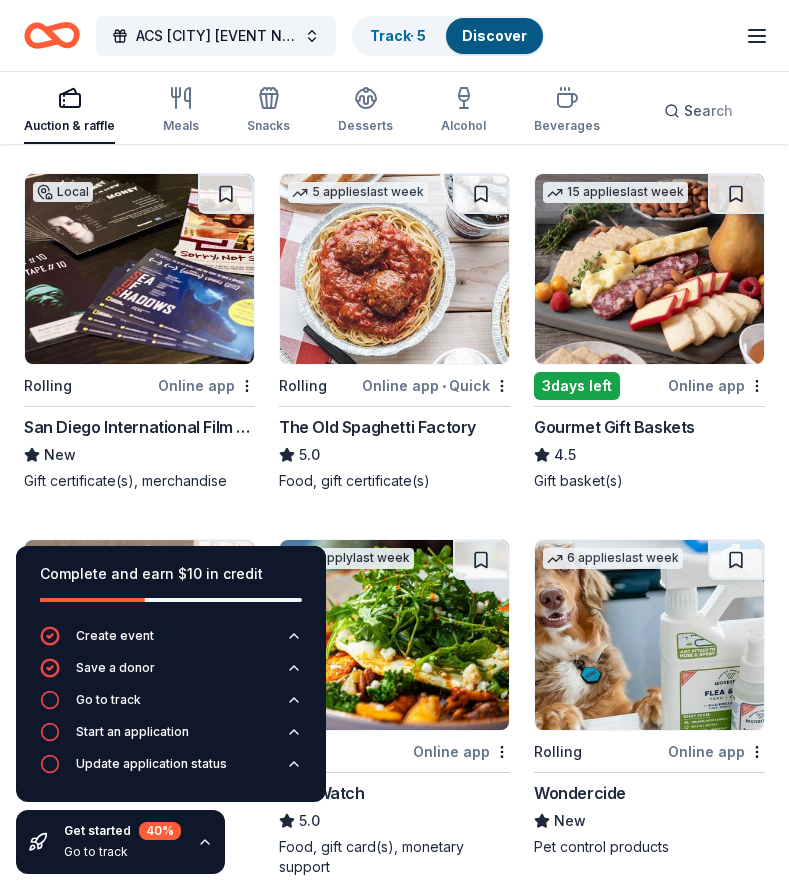 click on "San Diego International Film Festival" at bounding box center [139, 427] 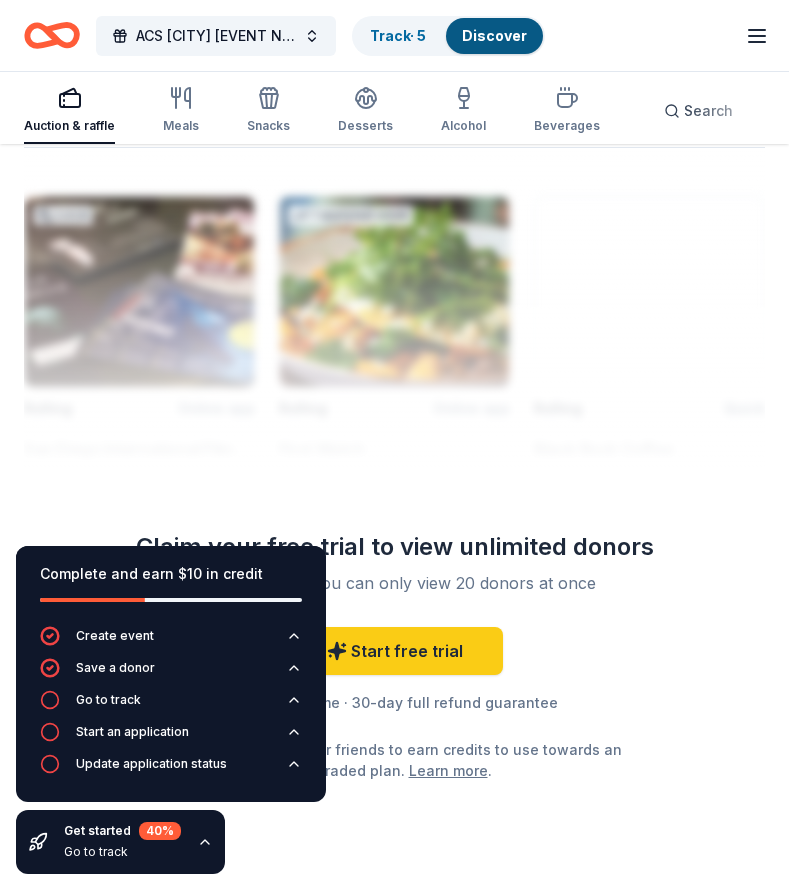 scroll, scrollTop: 2880, scrollLeft: 0, axis: vertical 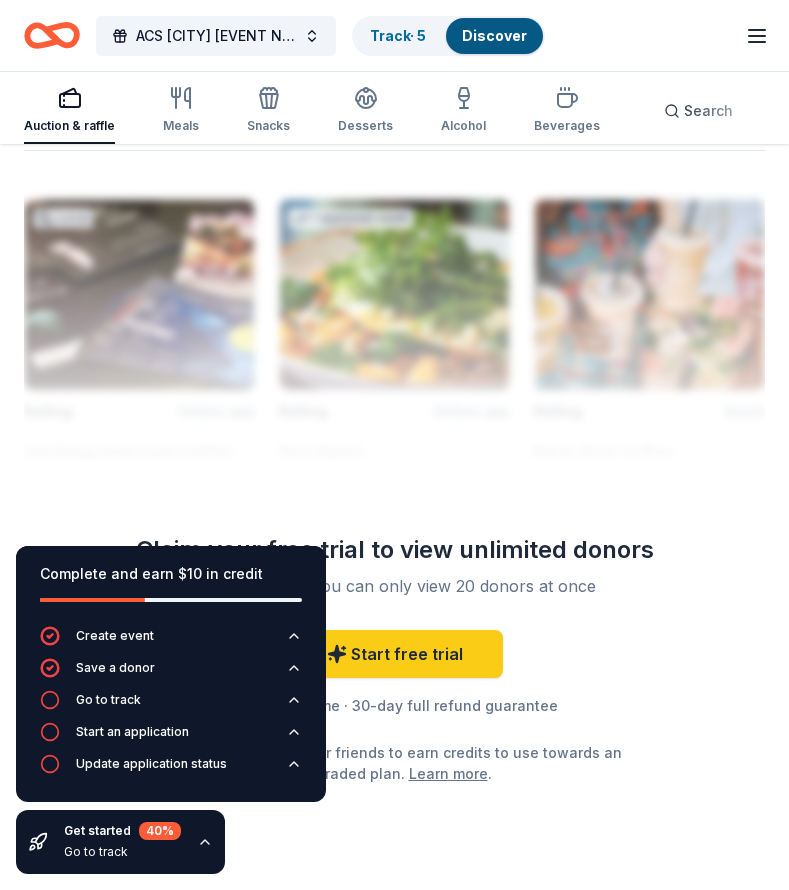 click on "Start free  trial Cancel anytime · 30-day full refund guarantee You can also refer your friends to earn credits to use towards an upgraded plan.   Learn more ." at bounding box center (395, 707) 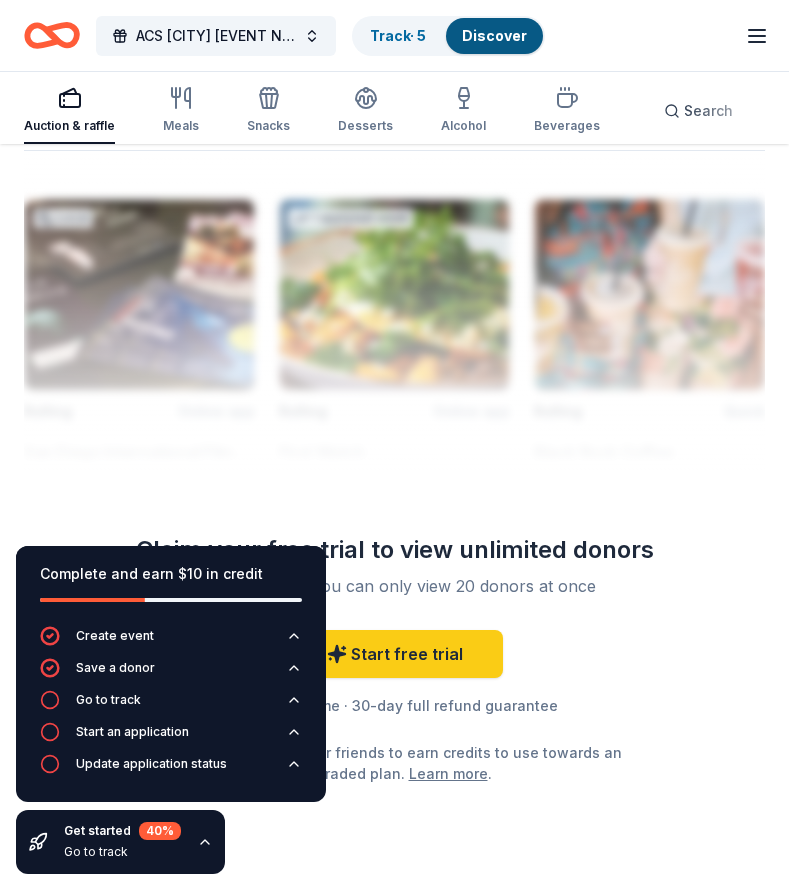 click on "Go to track" at bounding box center [122, 852] 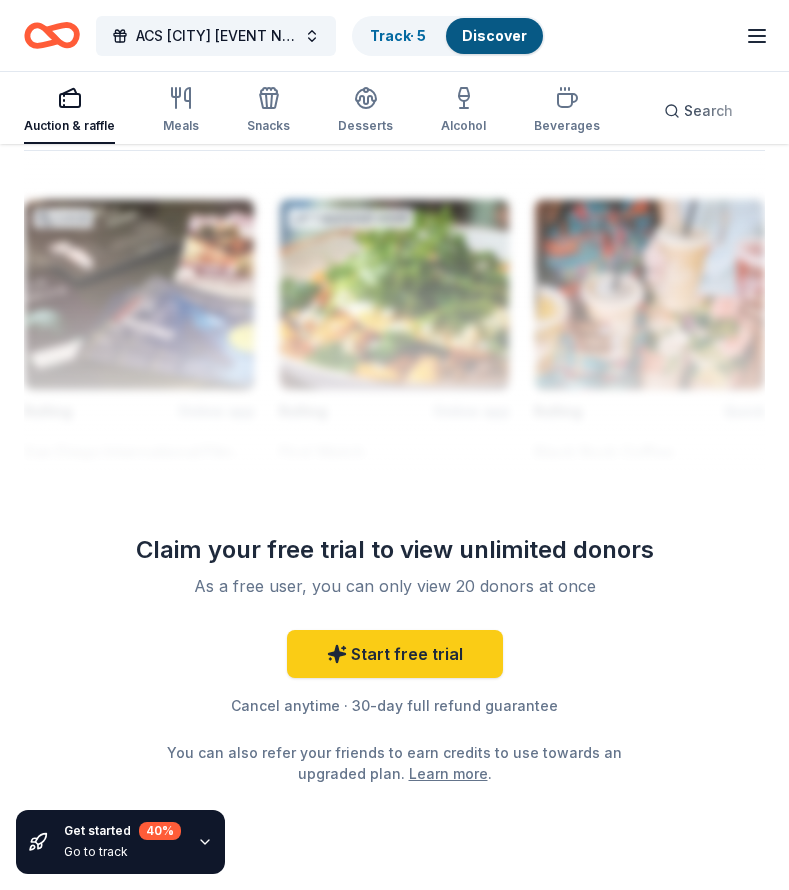 click on "Get started 40 % Go to track" at bounding box center (120, 842) 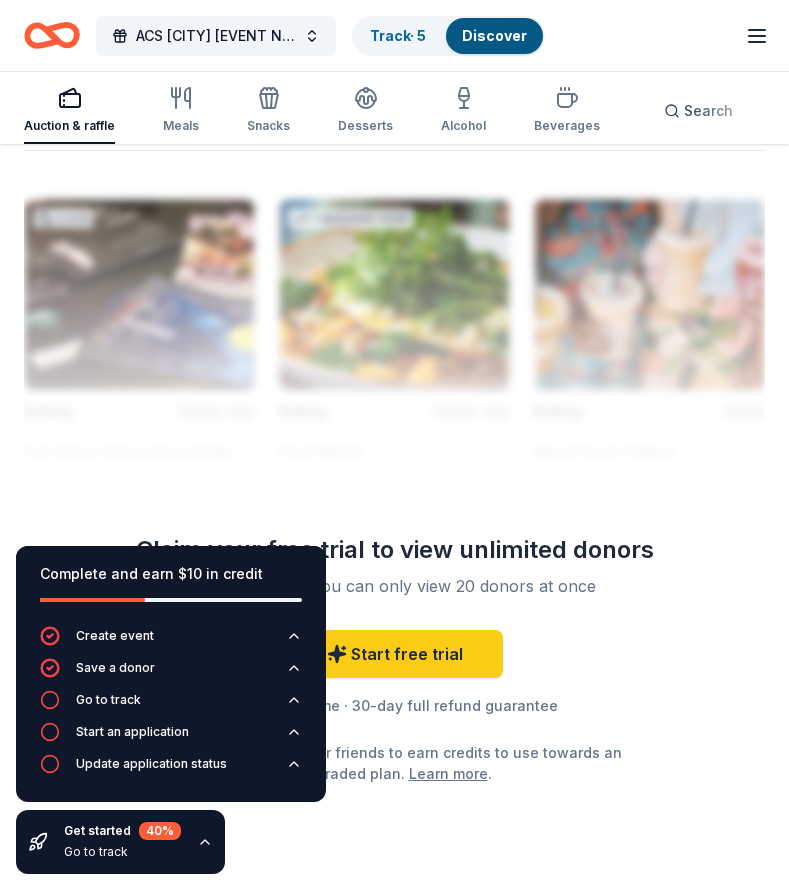 click on "Get started 40 % Go to track" at bounding box center (122, 842) 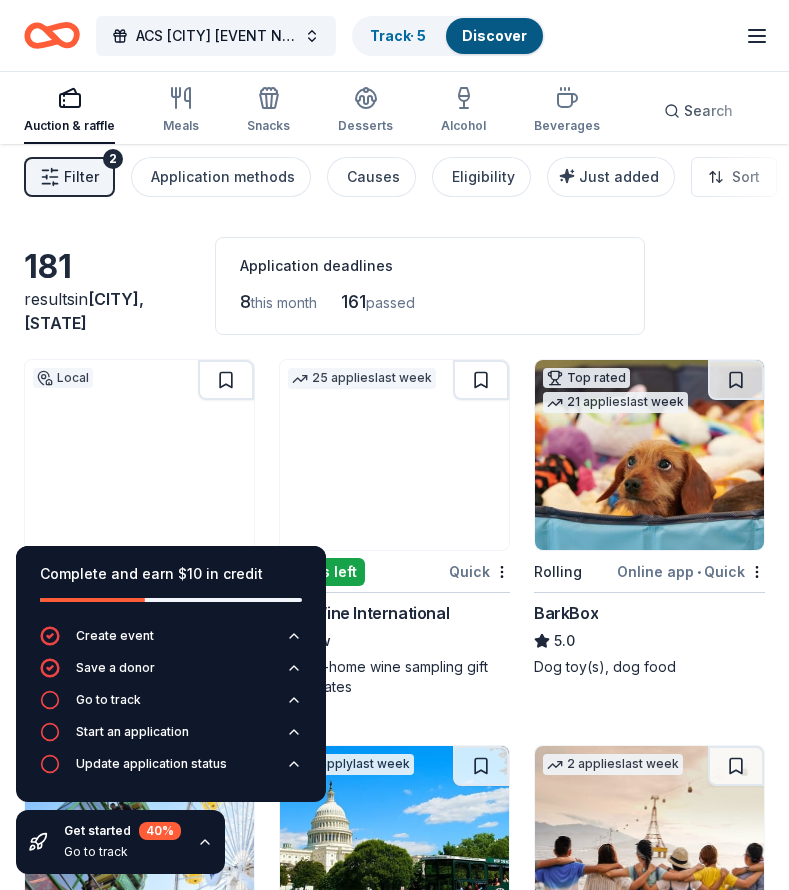 scroll, scrollTop: 0, scrollLeft: 0, axis: both 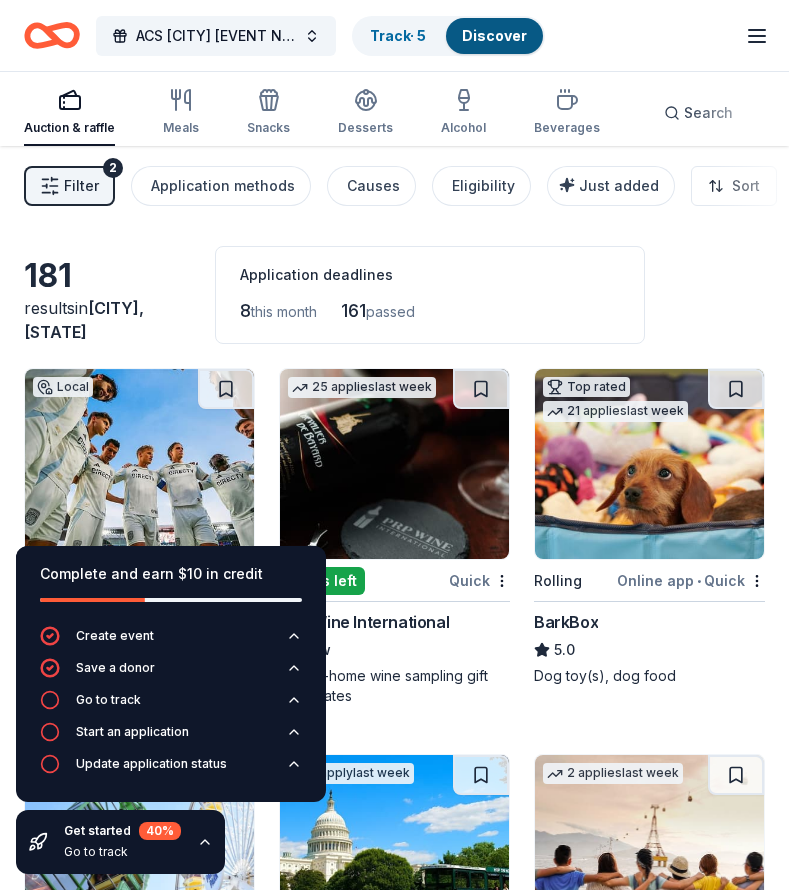click 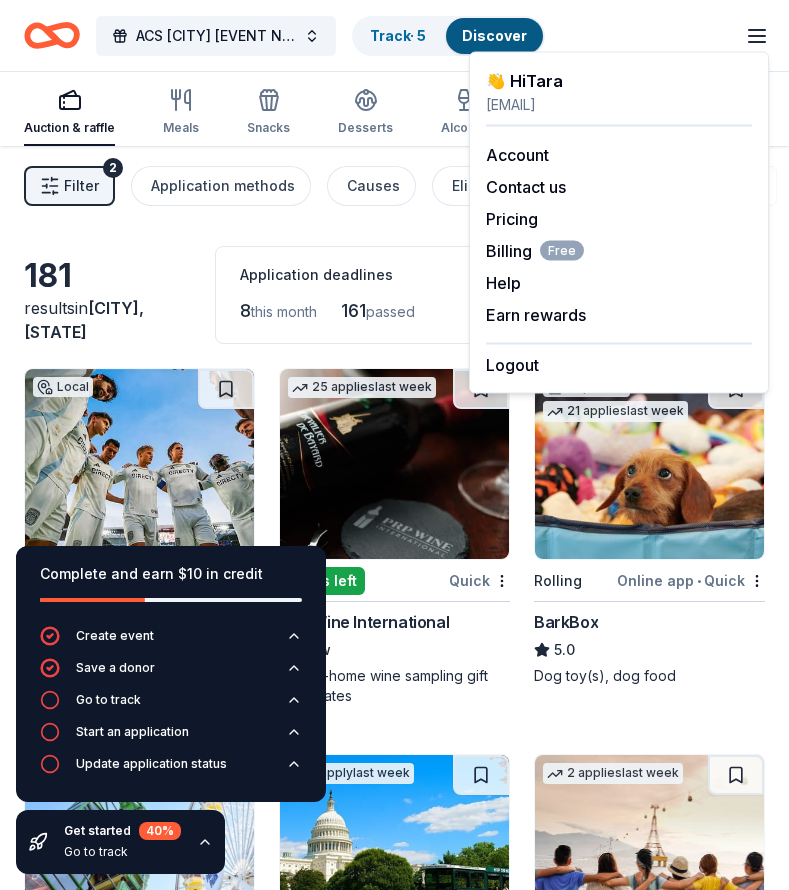 click on "Earn rewards" at bounding box center (536, 315) 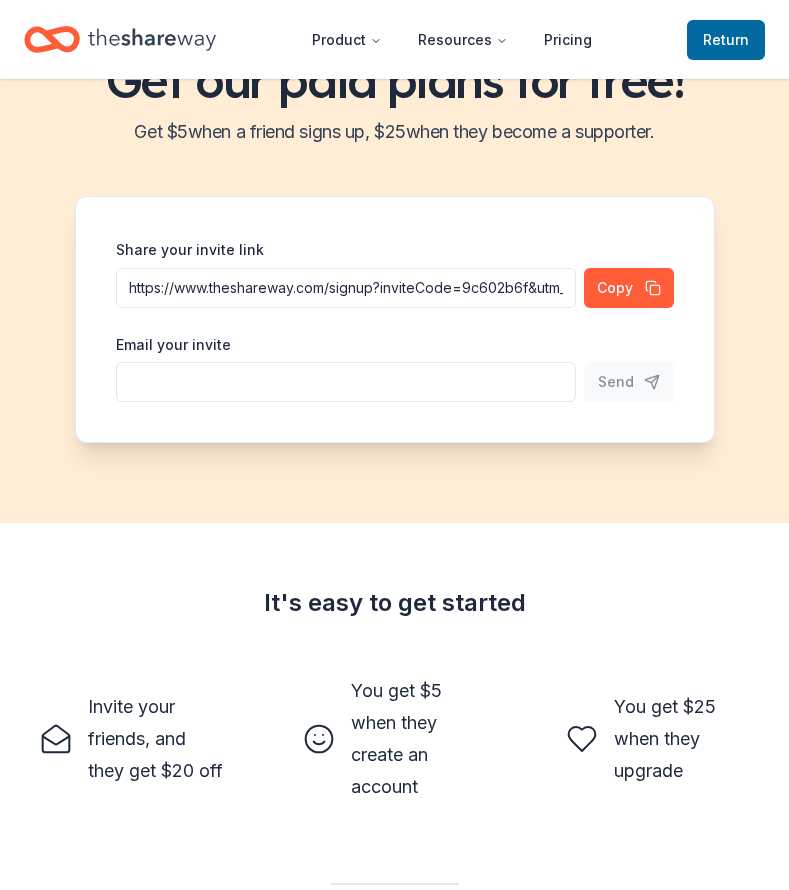 scroll, scrollTop: 0, scrollLeft: 0, axis: both 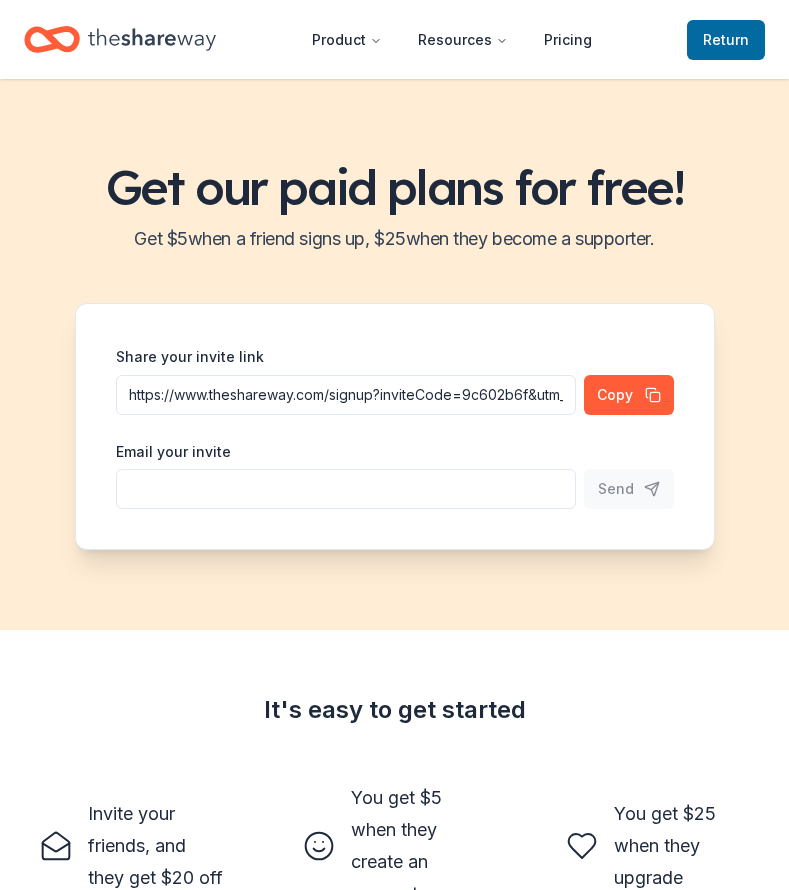 click 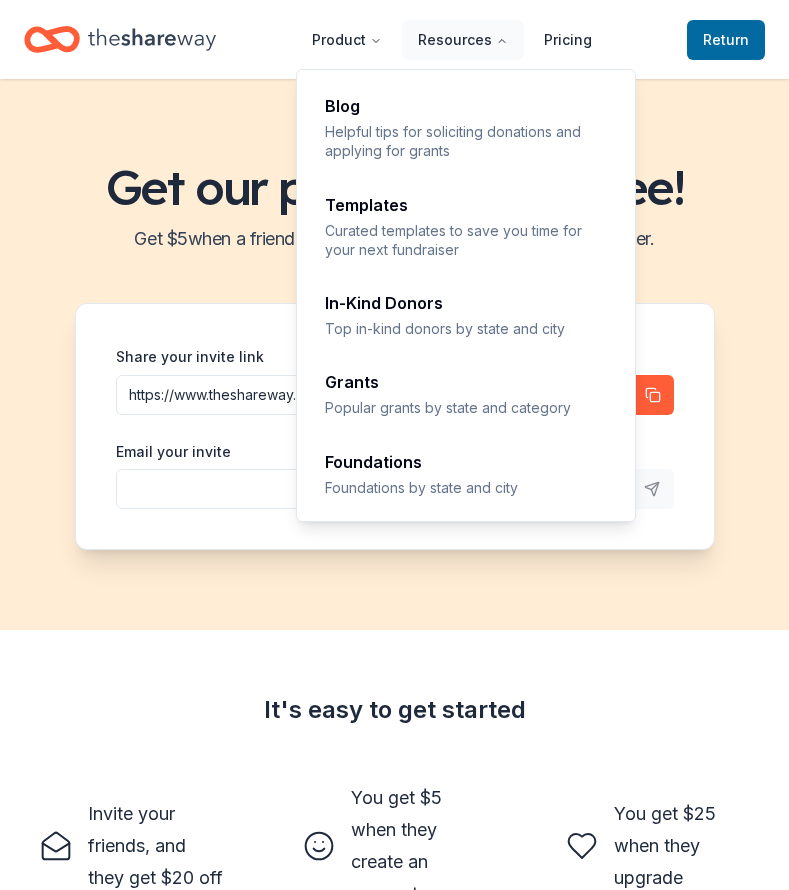 click 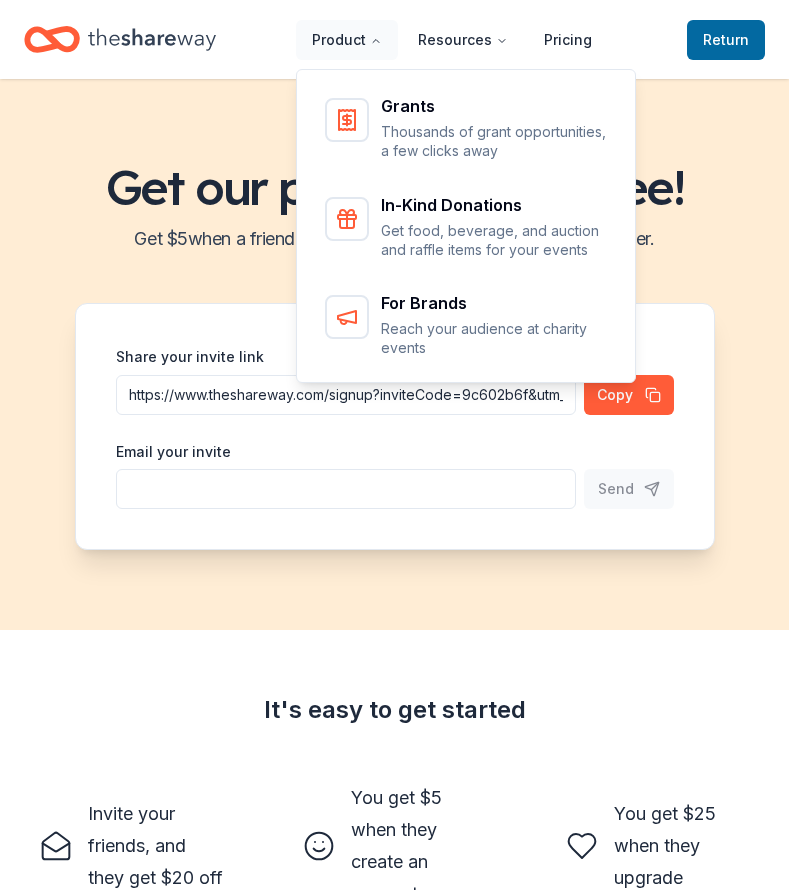 click at bounding box center [347, 120] 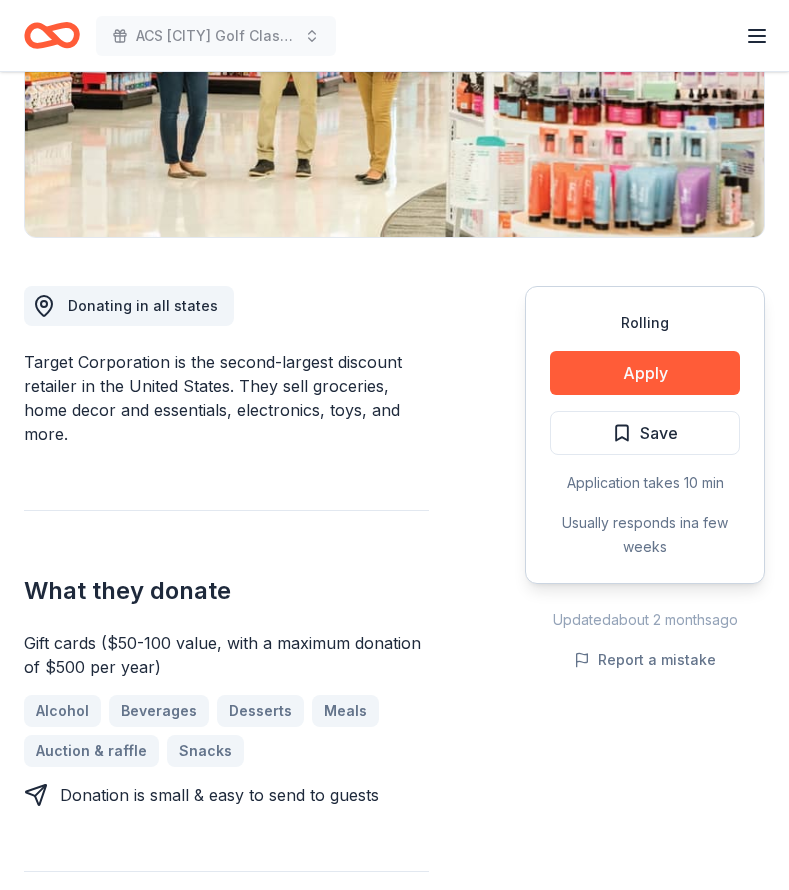 scroll, scrollTop: 357, scrollLeft: 0, axis: vertical 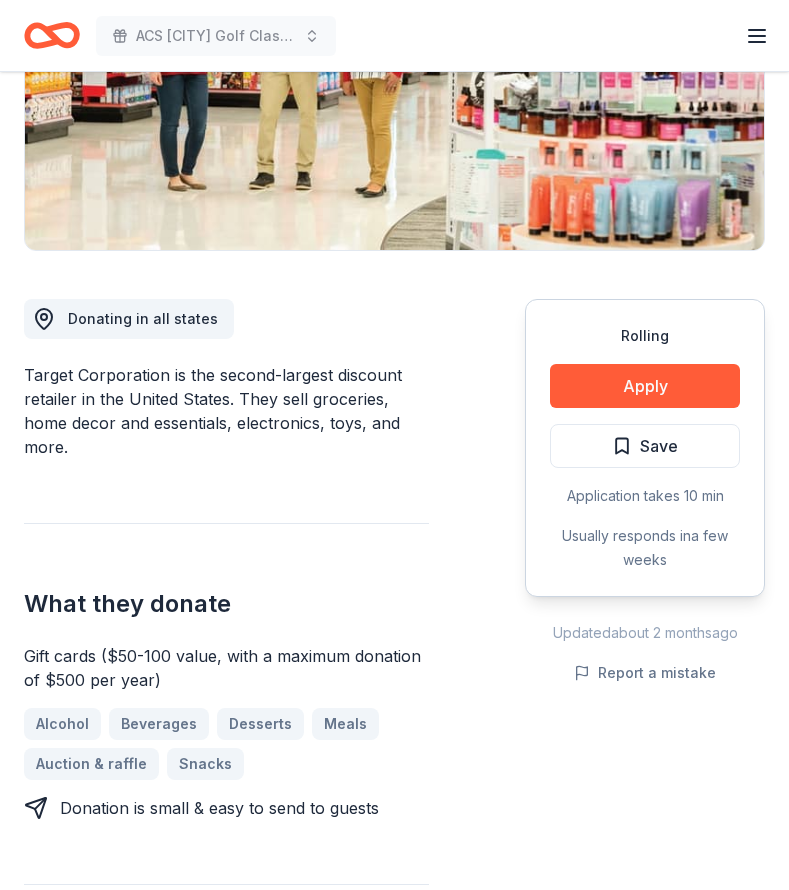 click on "Apply" at bounding box center (645, 386) 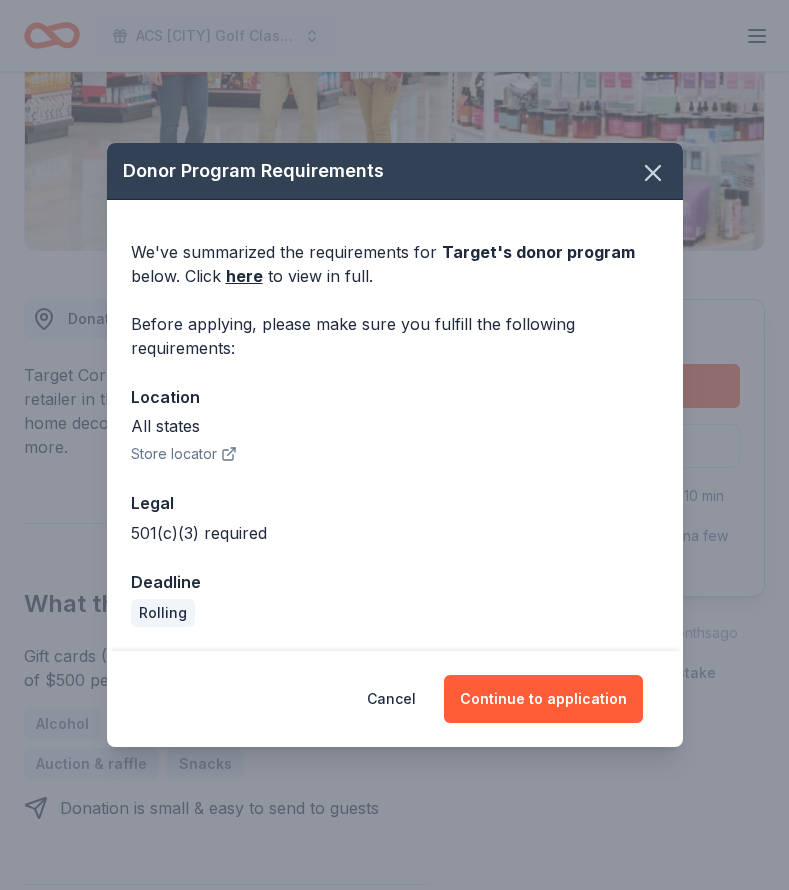click on "Continue to application" at bounding box center (543, 699) 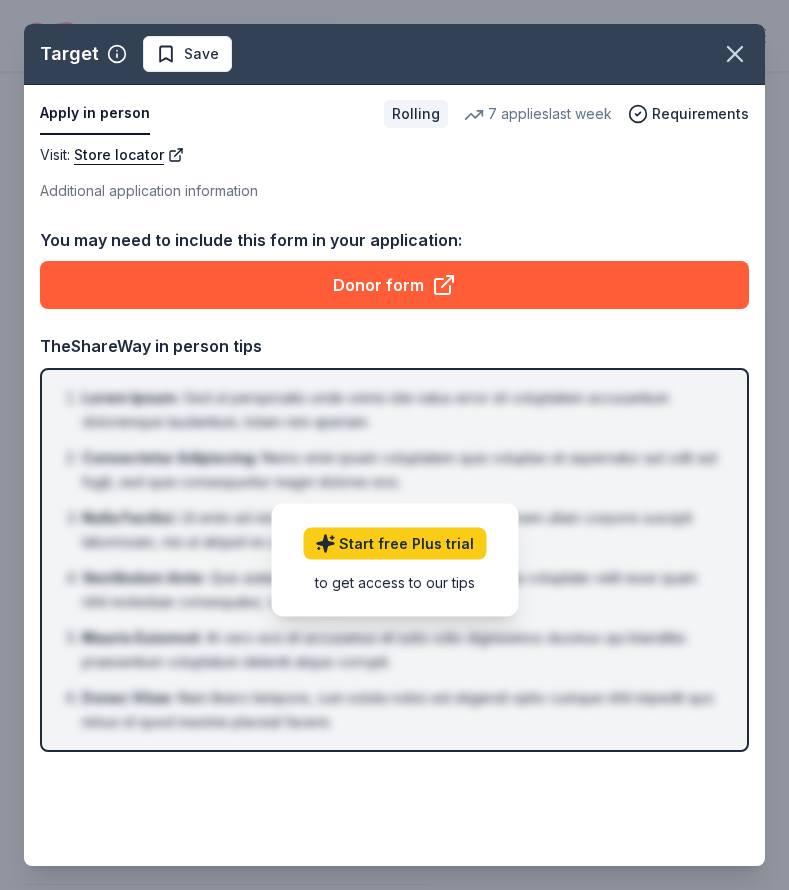 click on "to get access to our tips" at bounding box center [394, 581] 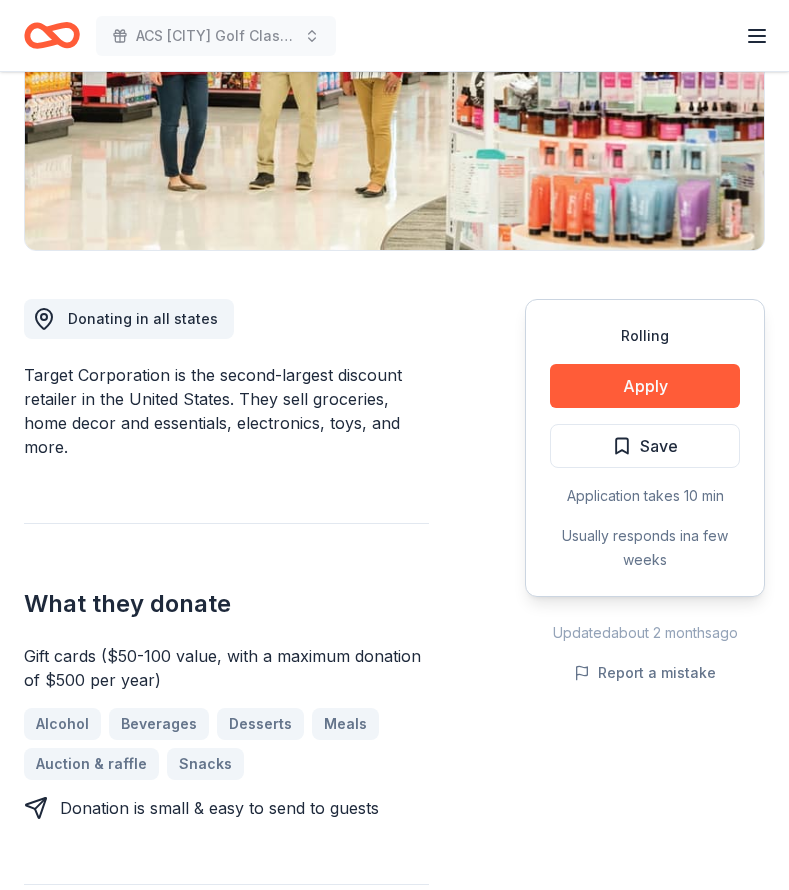 click 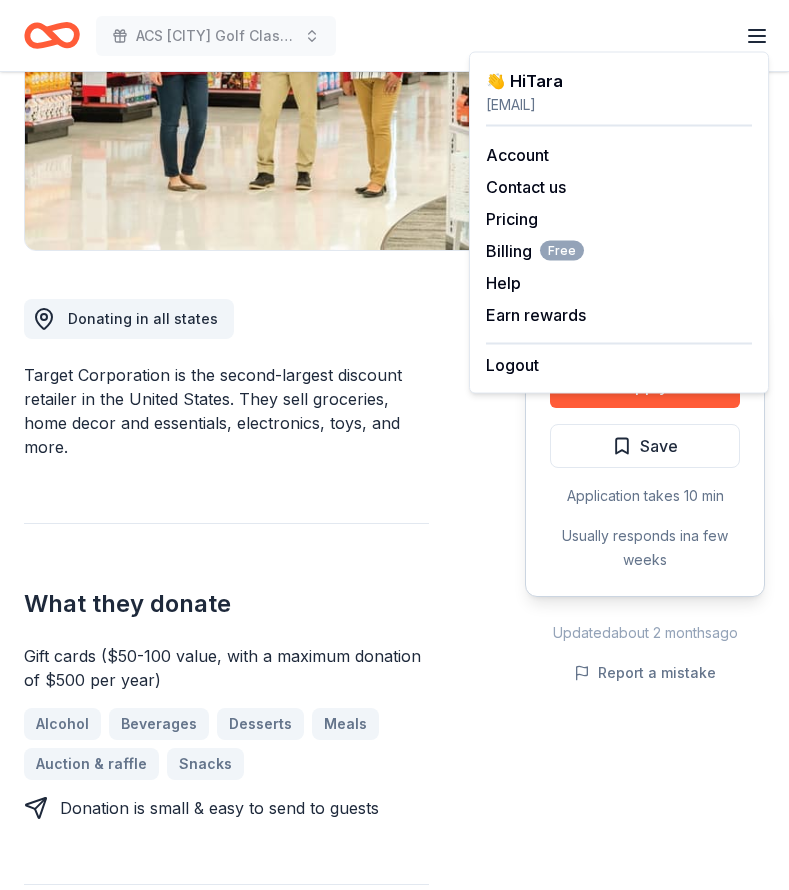 click on "Pricing" at bounding box center (512, 219) 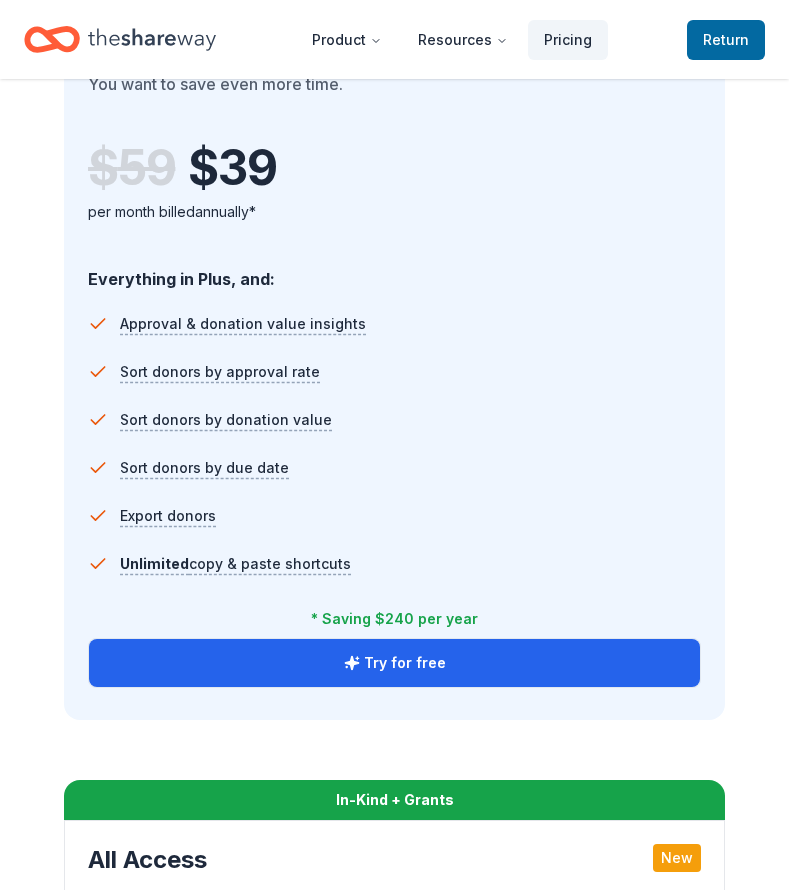 scroll, scrollTop: 1942, scrollLeft: 0, axis: vertical 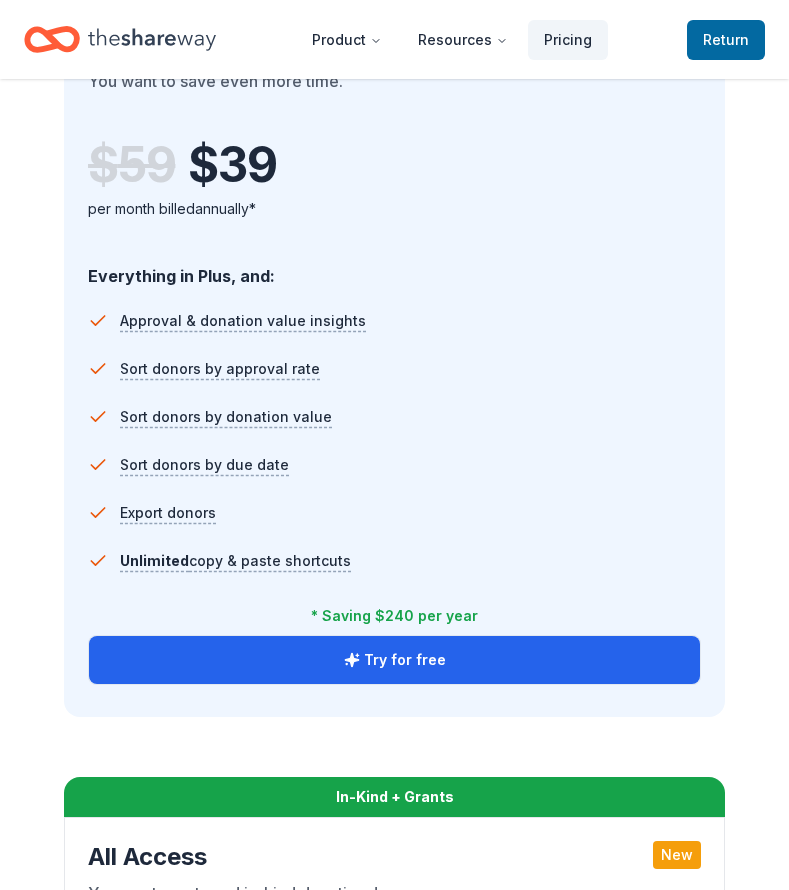 click on "Unlimited  copy & paste shortcuts" at bounding box center [394, 561] 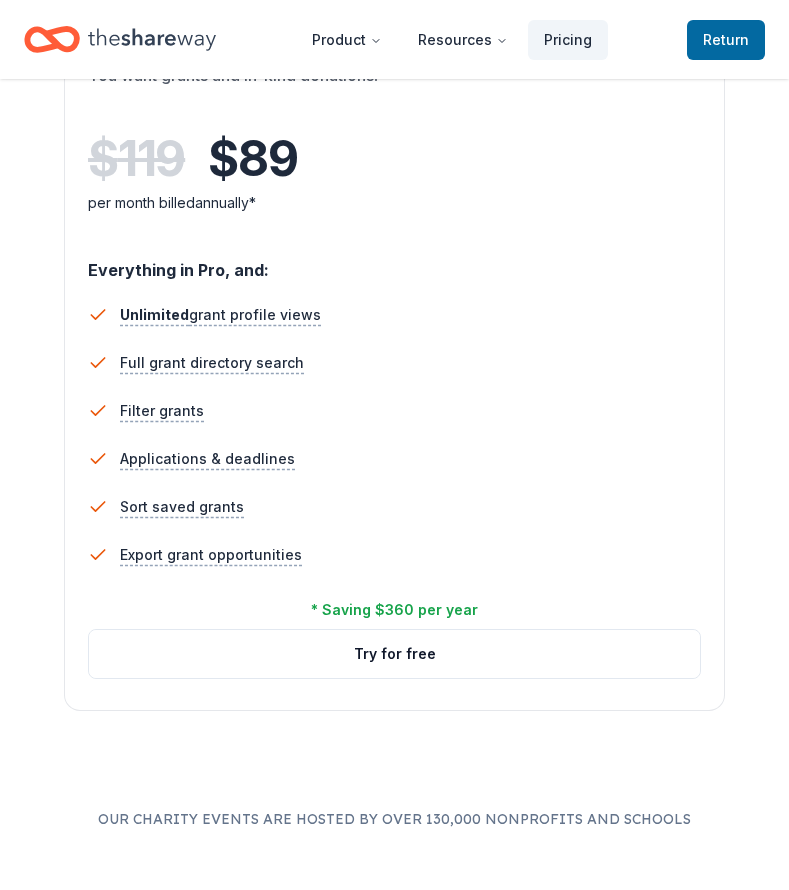 scroll, scrollTop: 2802, scrollLeft: 0, axis: vertical 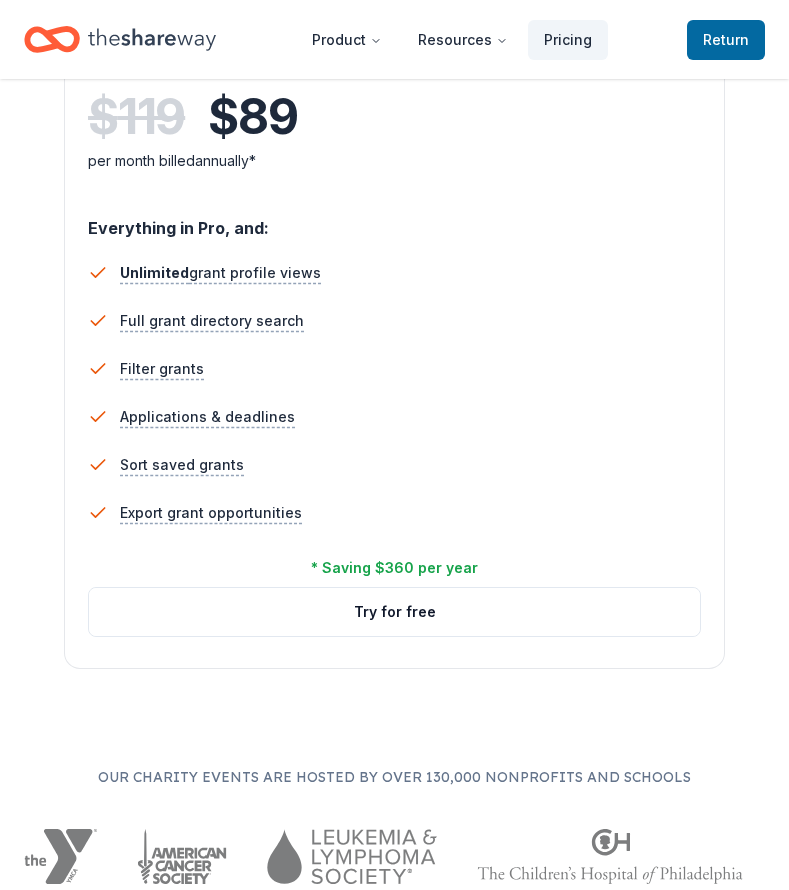 click on "Try for free" at bounding box center [394, 612] 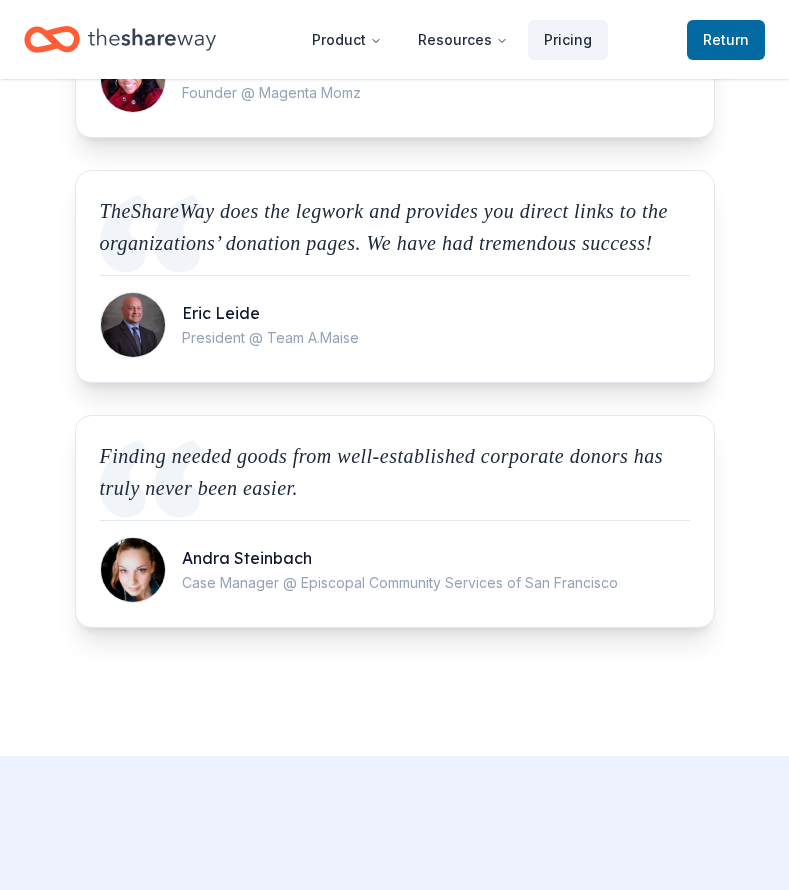 scroll, scrollTop: 5763, scrollLeft: 0, axis: vertical 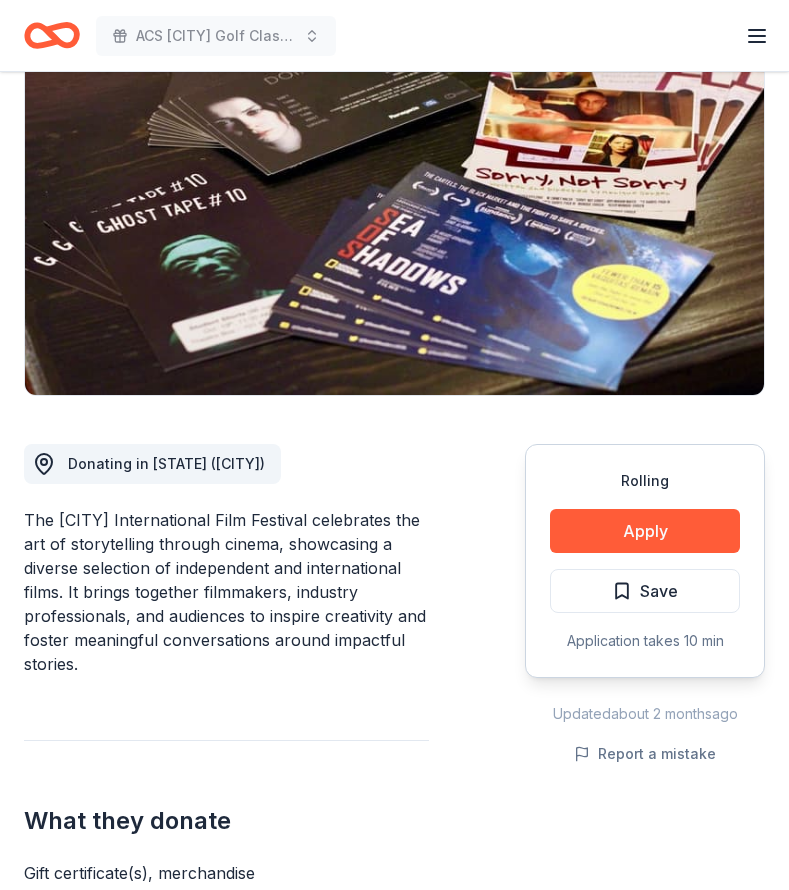 click on "Apply" at bounding box center (645, 531) 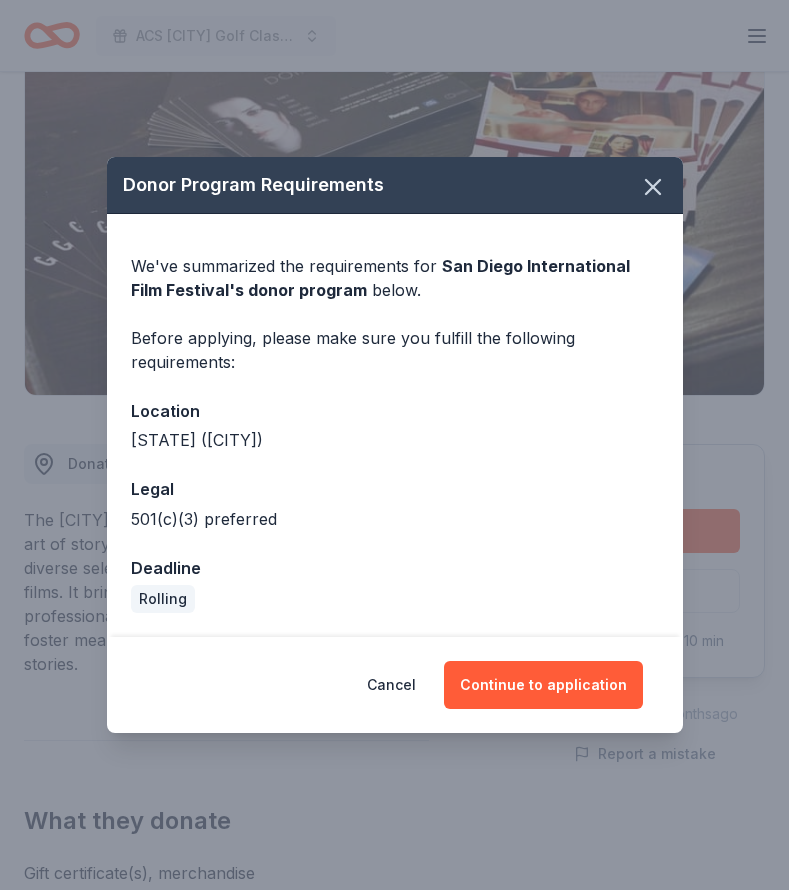 click on "Continue to application" at bounding box center [543, 685] 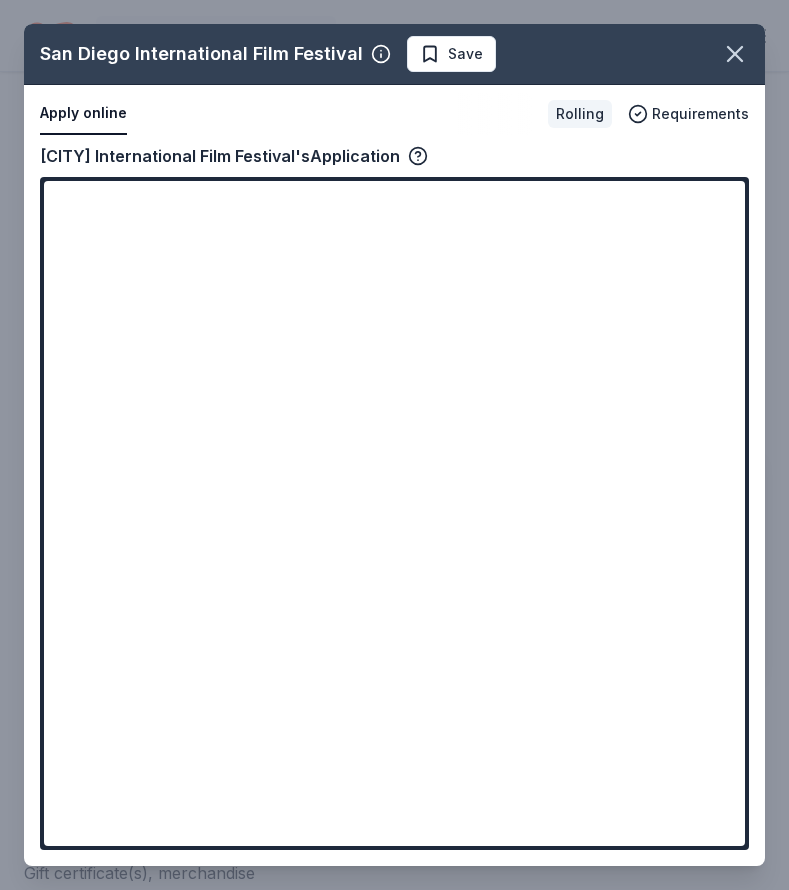 click on "San Diego International Film Festival Save Apply online Rolling Requirements Copy and paste your information: Event information Edit Name ACS San Diego Golf Classic Click here to copy the relevant content to use as needed. Step  1 / 2 Next Date 08/18/25 Attendance 200 Mailing address 5355 Mira Sorrento Place, San Diego, CA 92121 Description This event is rising critical funds to support not only those faced with cancer, but also their caretaker. All while bringing up and highlighting the importance of screenings to provide treatment early on.  Organization information Edit Name American Cancer Society Website http://www.cancer.org EIN Mission statement For cancer information, call 1-800-227-2345 anytime, day or night, or visit www.cancer.org San Diego International Film Festival's  Application" at bounding box center [394, 445] 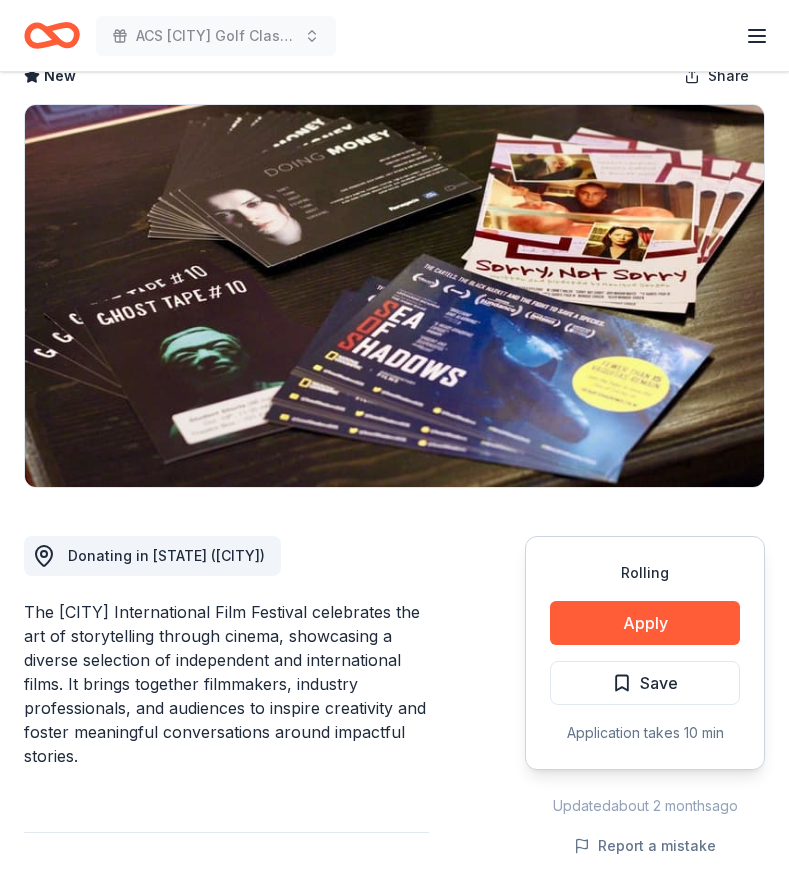 scroll, scrollTop: 0, scrollLeft: 0, axis: both 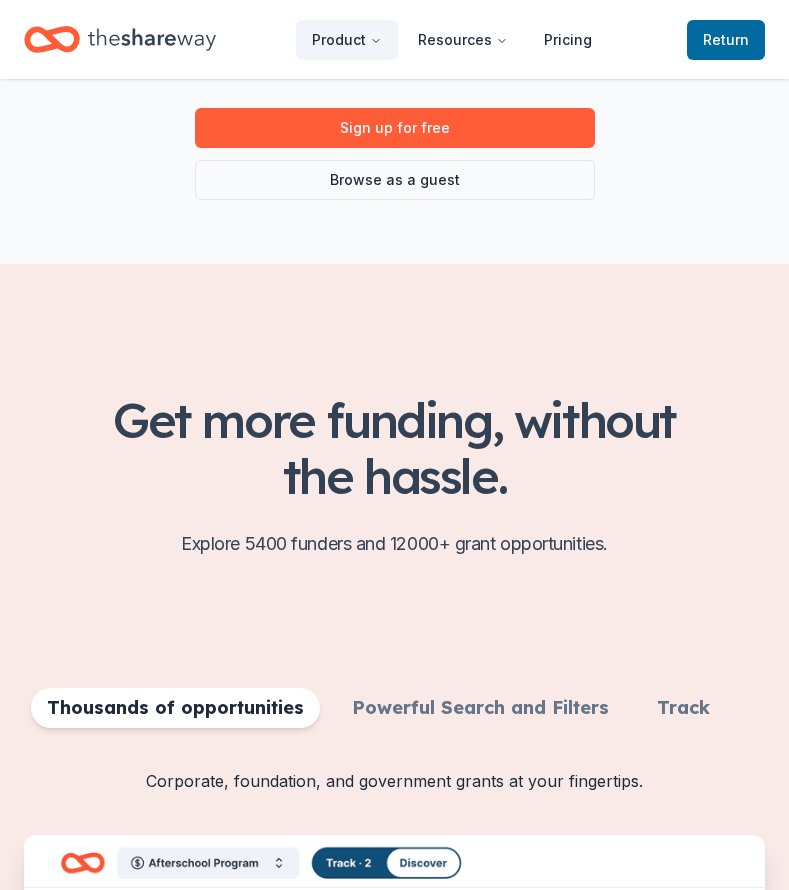click on "Browse as a guest" at bounding box center (395, 180) 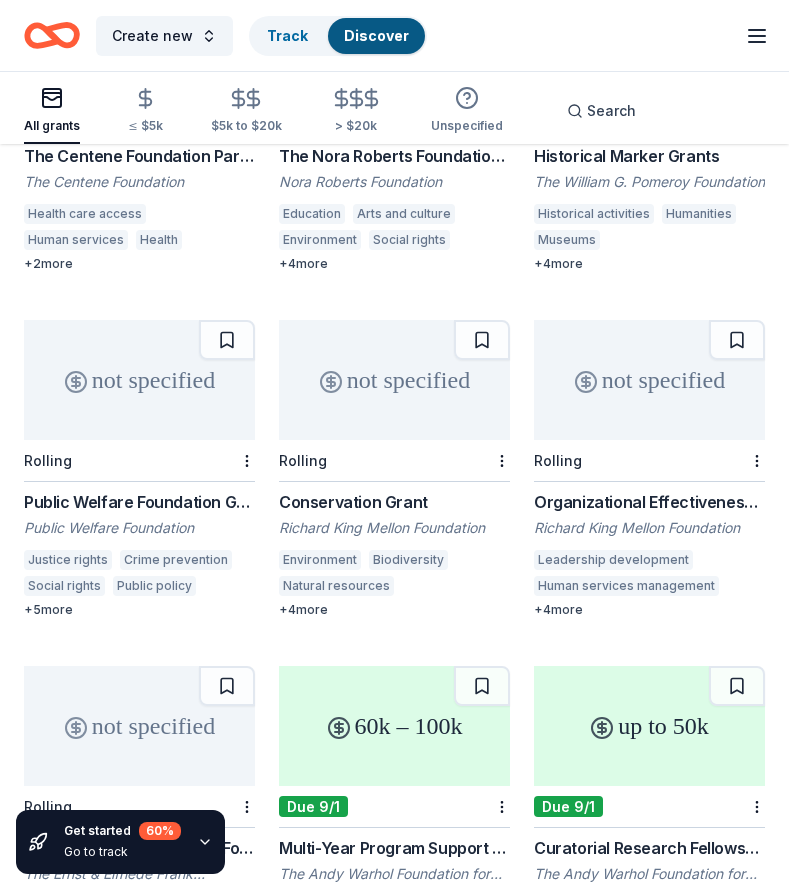 scroll, scrollTop: 1060, scrollLeft: 0, axis: vertical 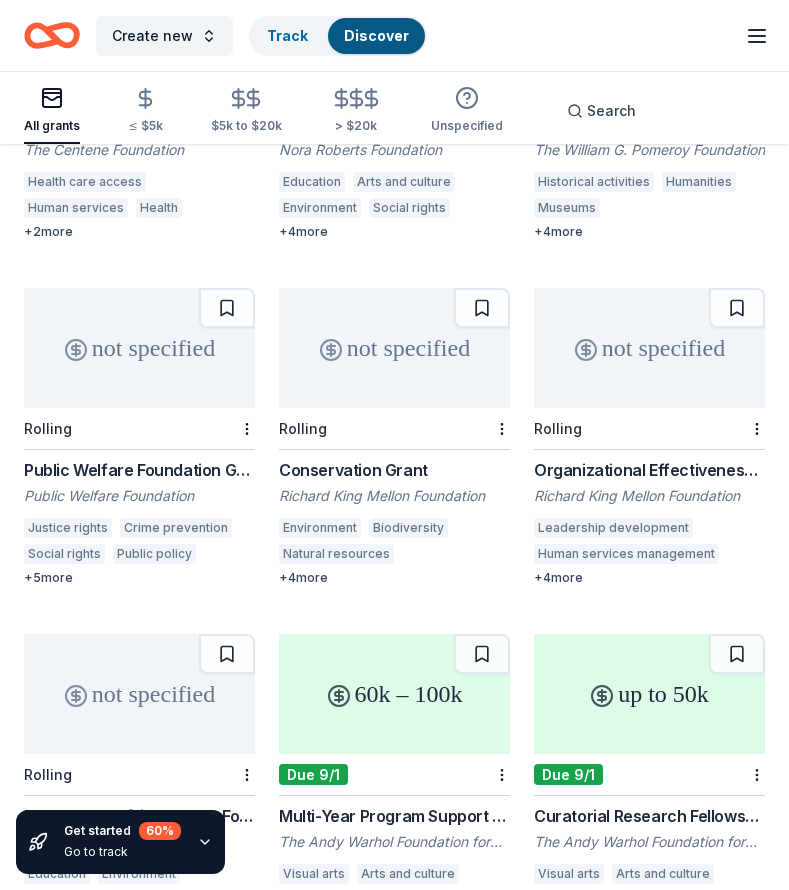 click on "Richard King Mellon Foundation" at bounding box center [649, 496] 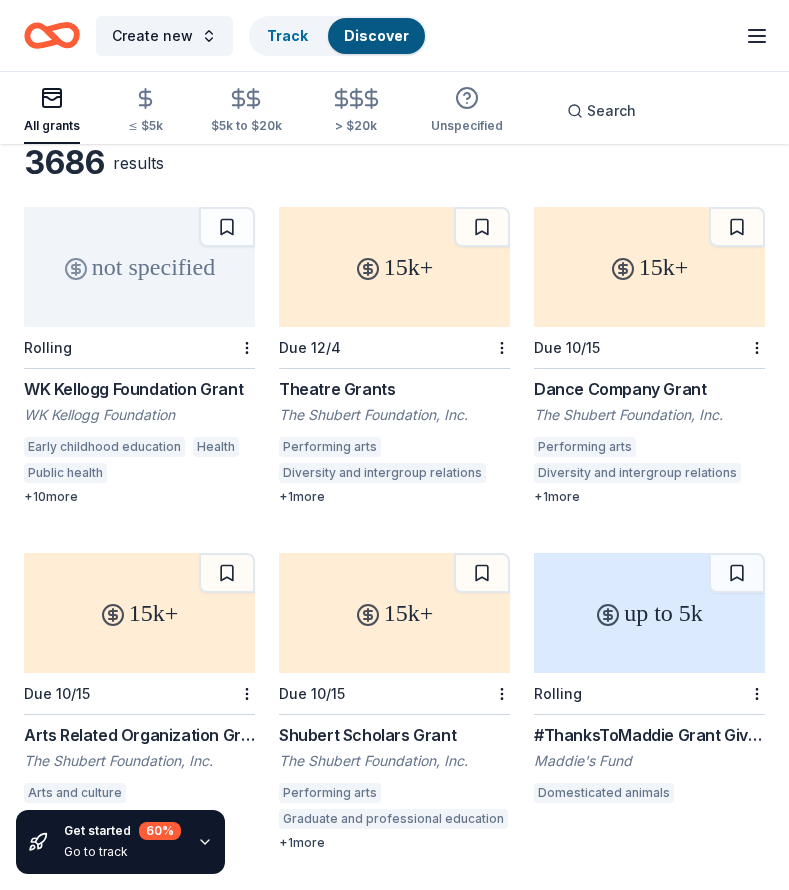 scroll, scrollTop: 0, scrollLeft: 0, axis: both 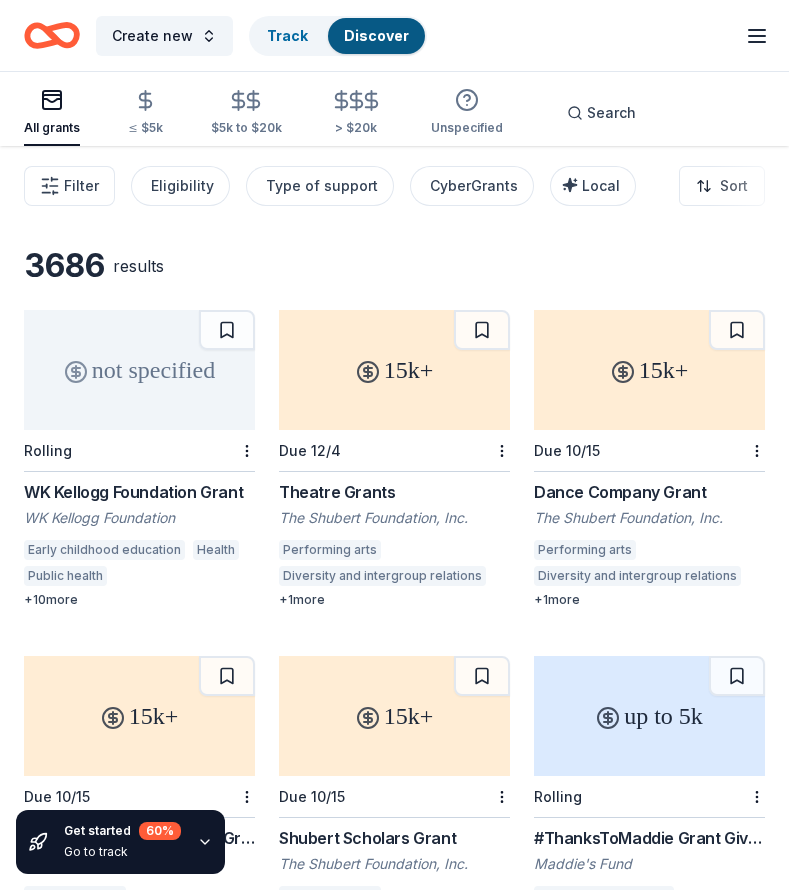 click on "Search" at bounding box center [601, 113] 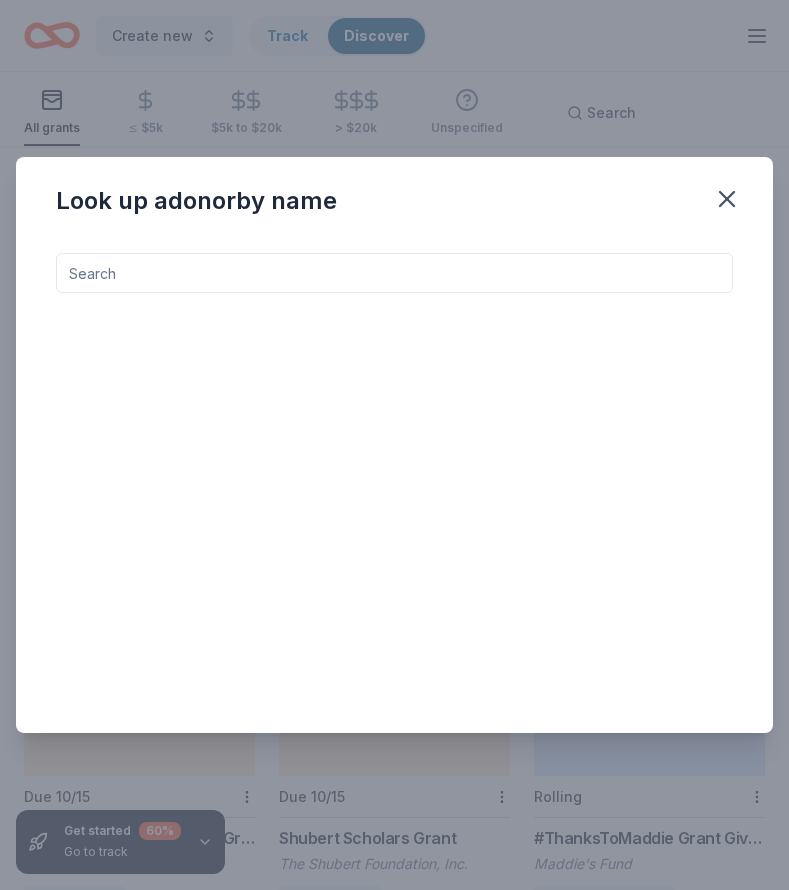 click at bounding box center (394, 273) 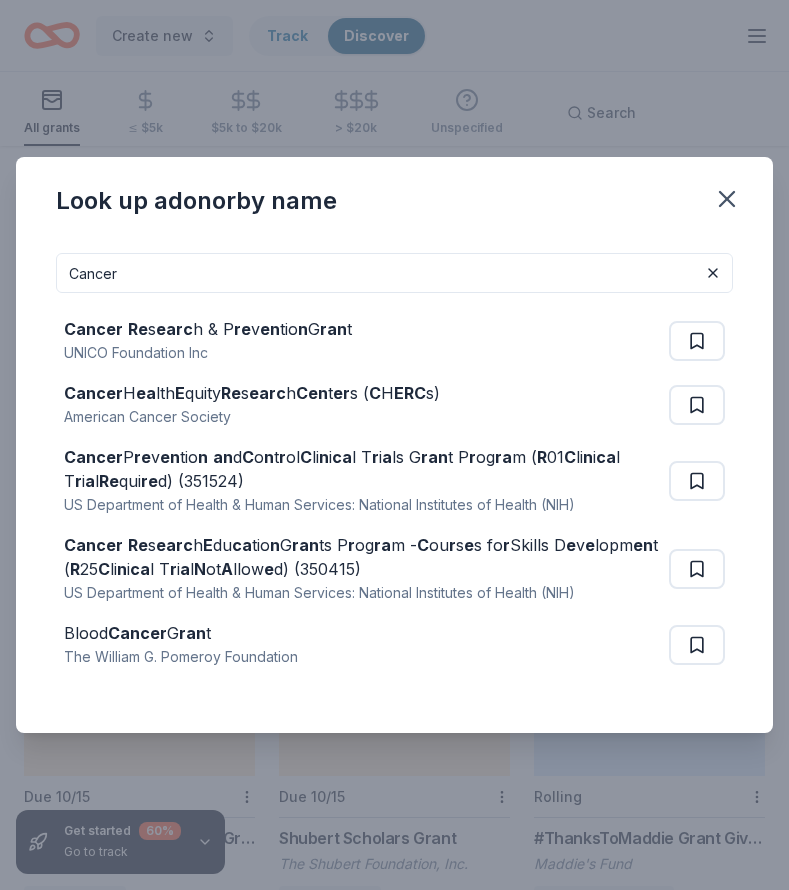 type on "Cancer" 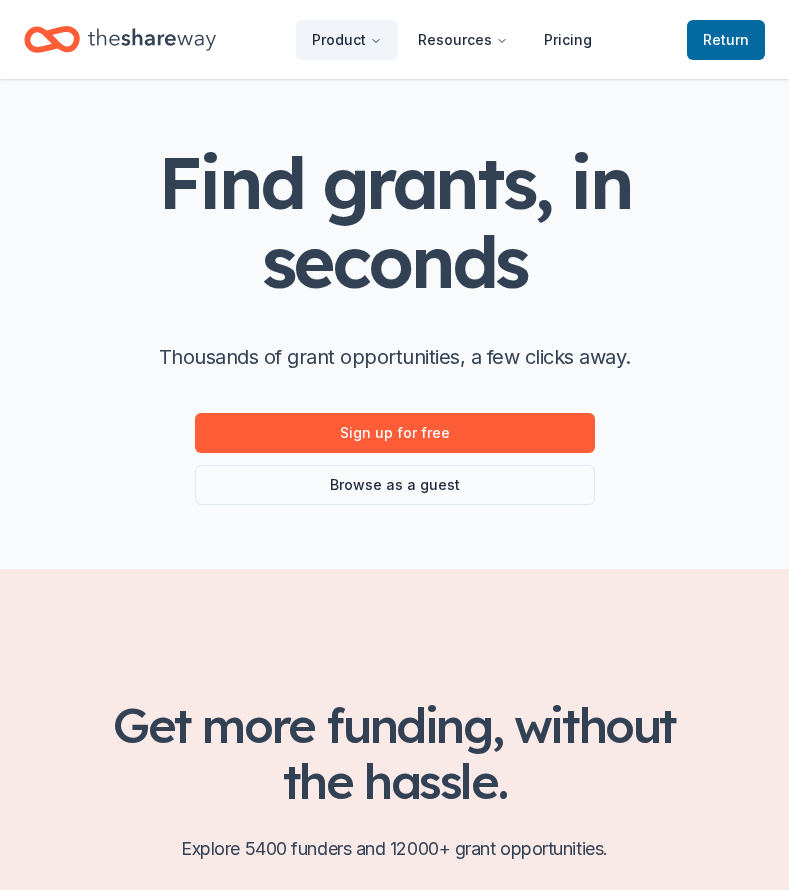 scroll, scrollTop: 305, scrollLeft: 0, axis: vertical 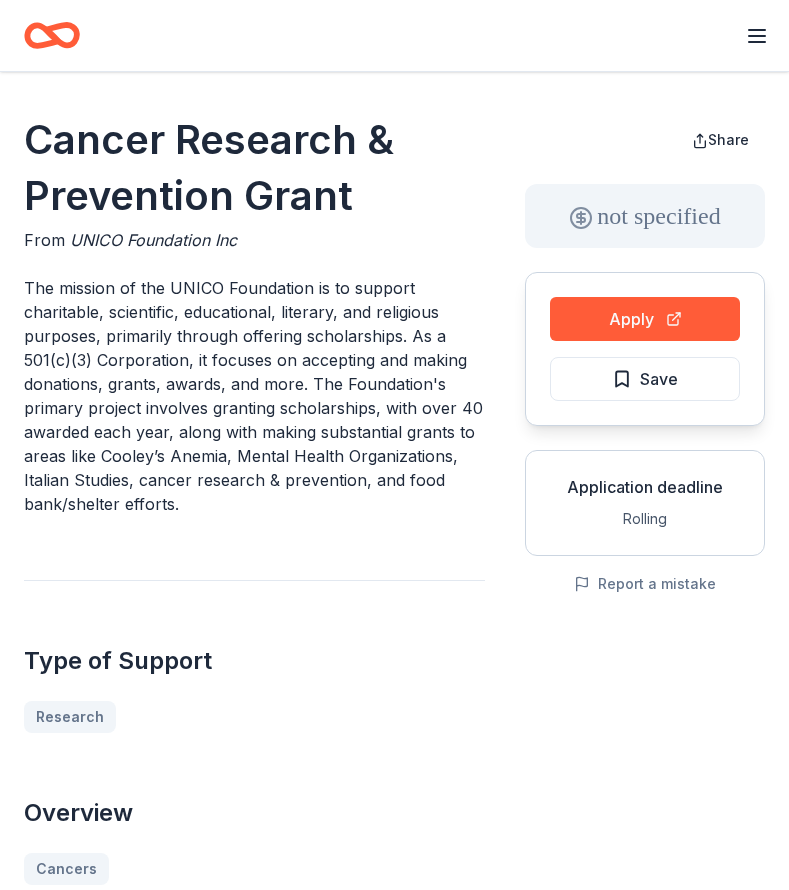 click on "Apply" at bounding box center (645, 319) 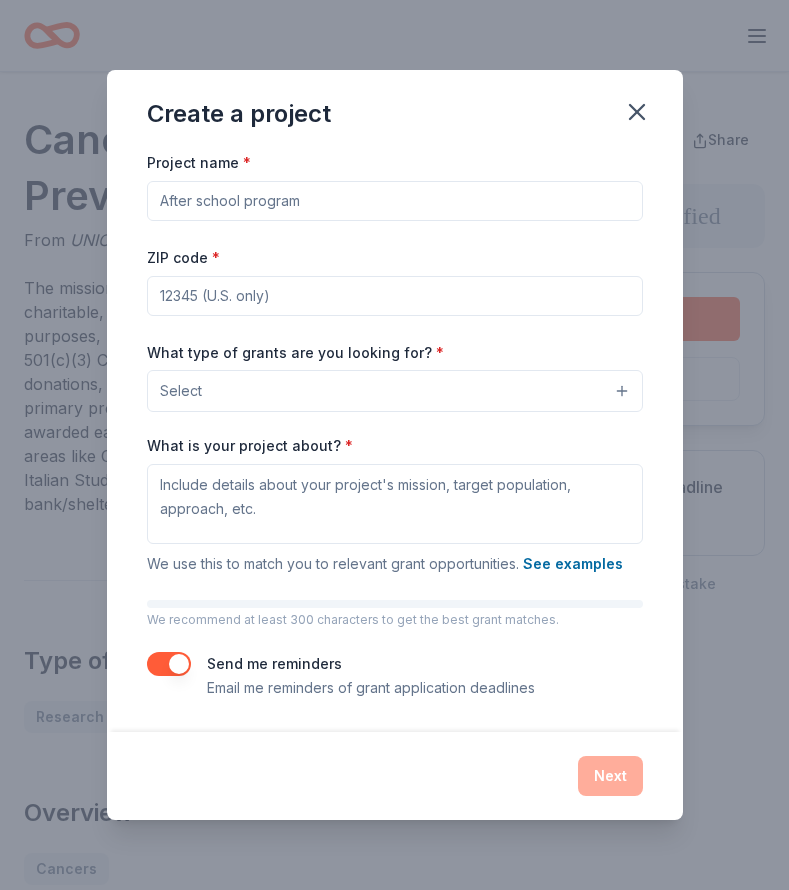 click at bounding box center (637, 112) 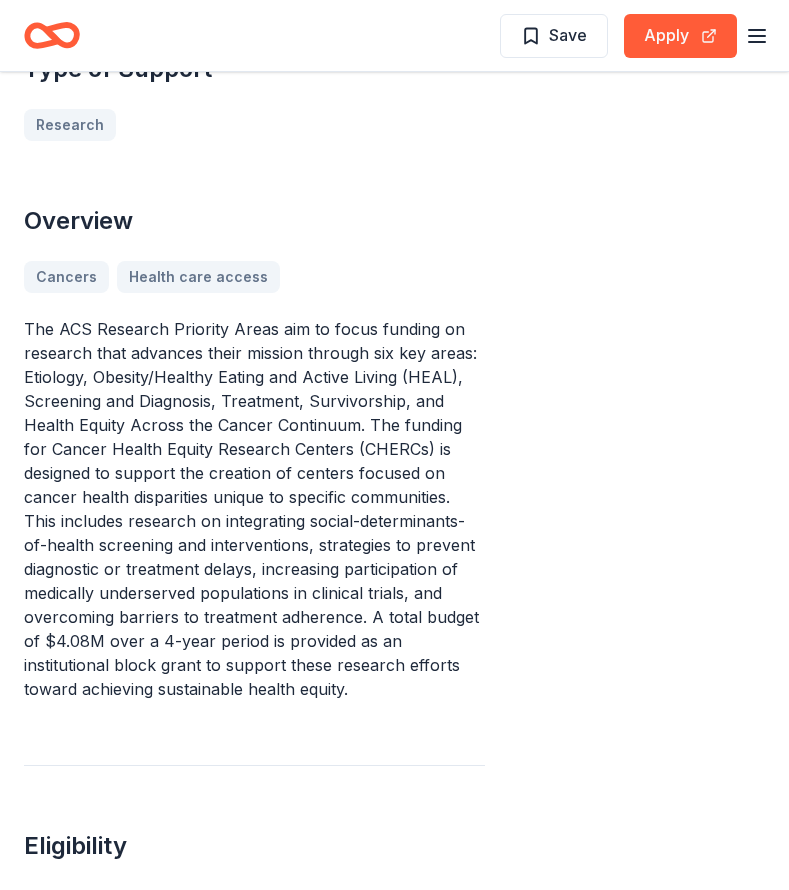 scroll, scrollTop: 0, scrollLeft: 0, axis: both 